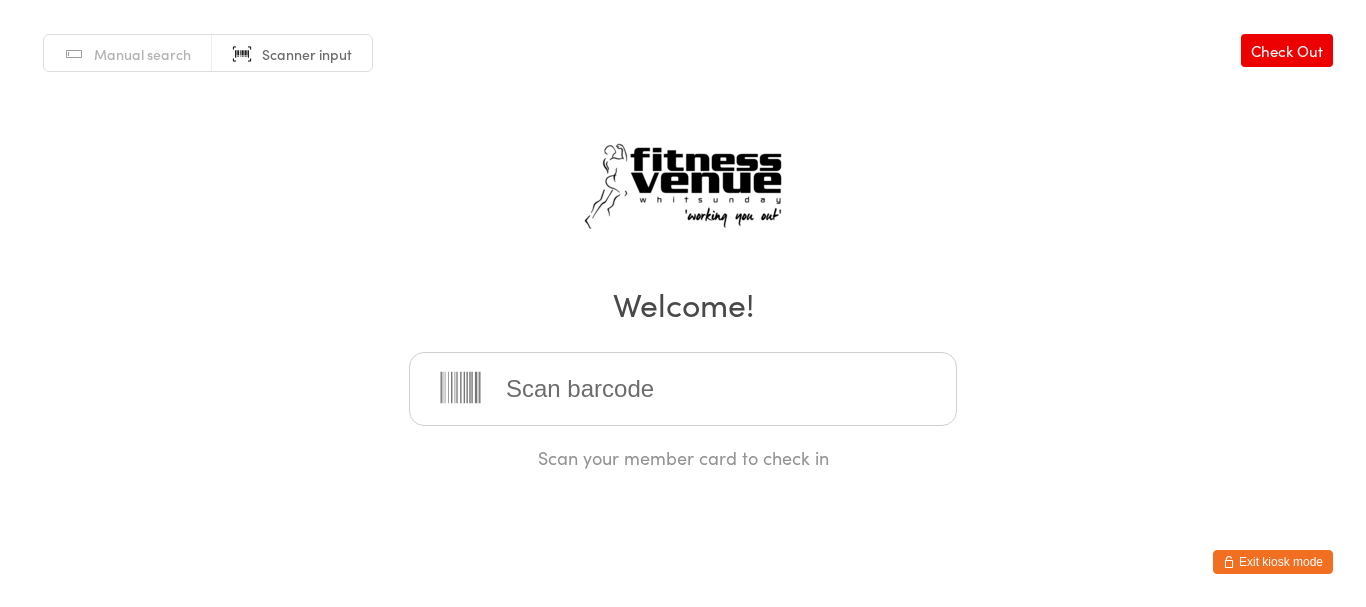 scroll, scrollTop: 0, scrollLeft: 0, axis: both 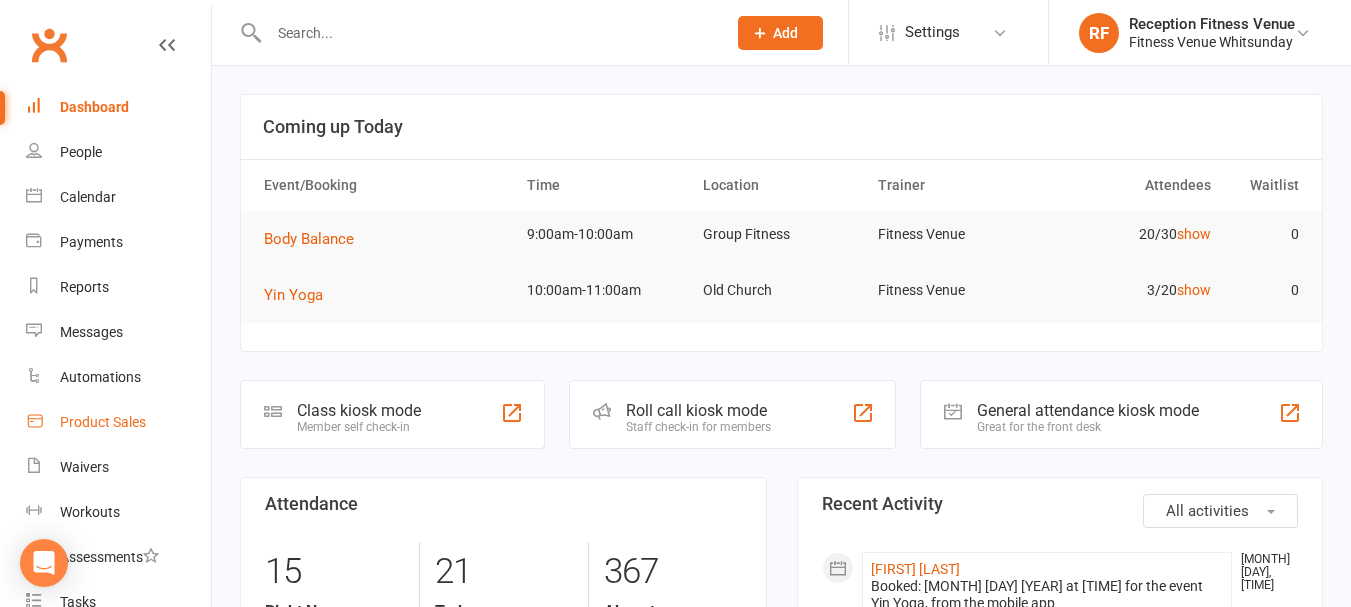 click on "Product Sales" at bounding box center (118, 422) 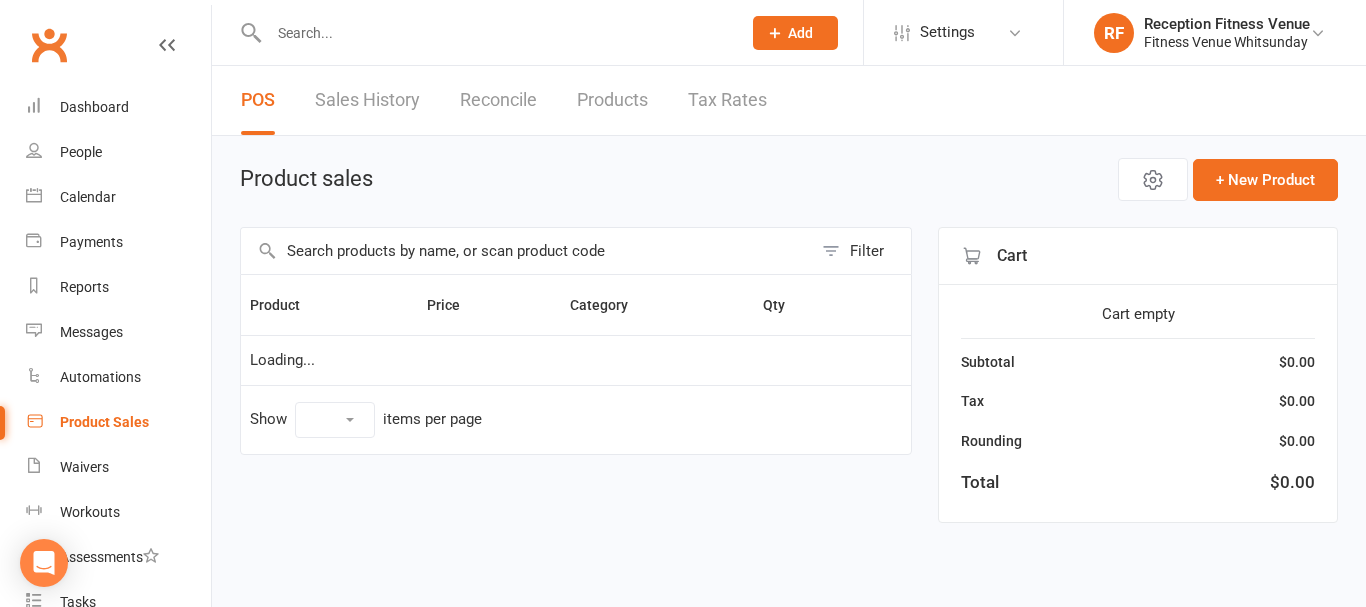 select on "100" 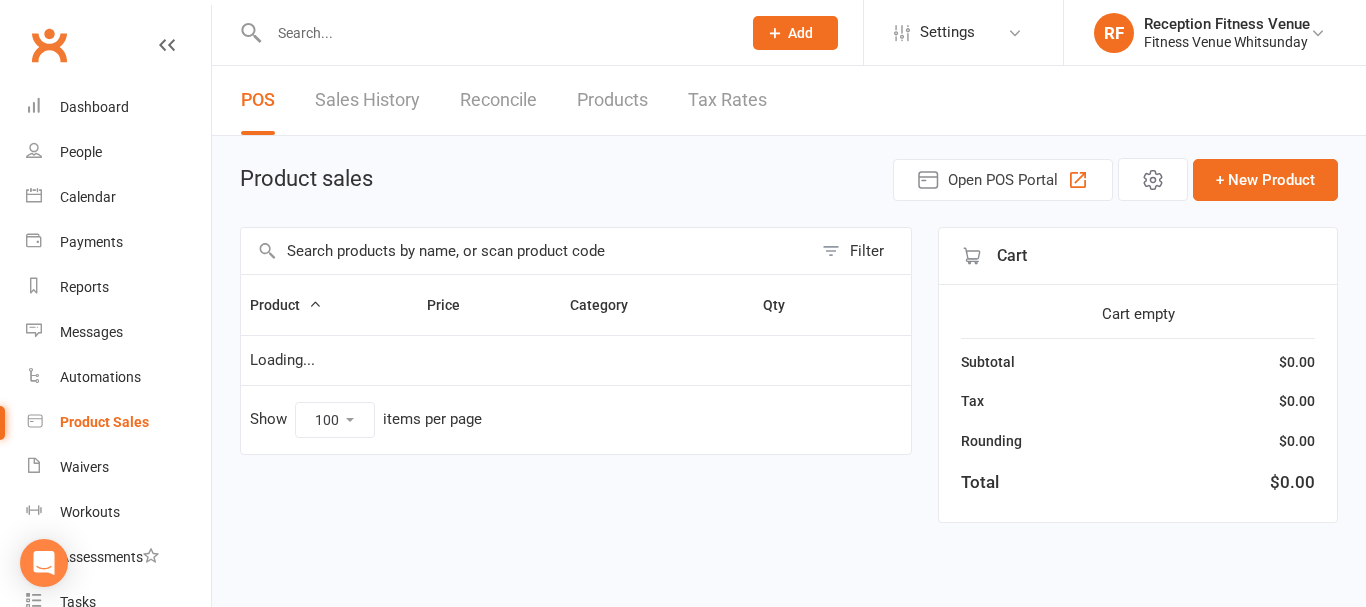 click at bounding box center [526, 251] 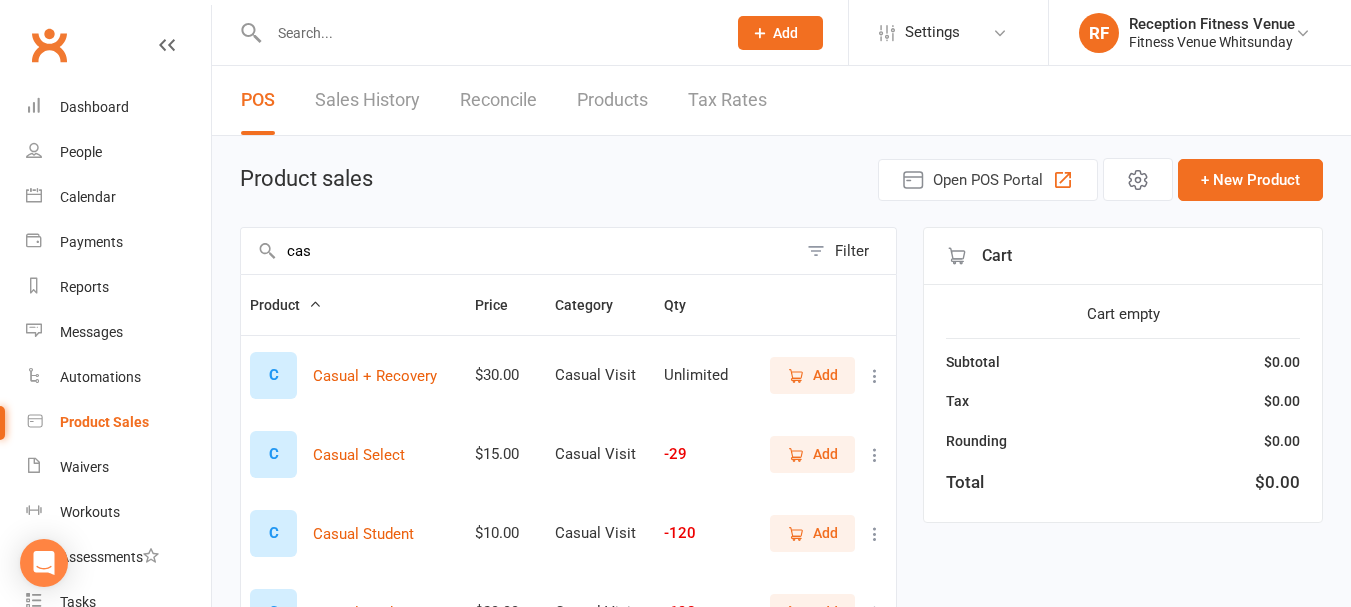 type on "cas" 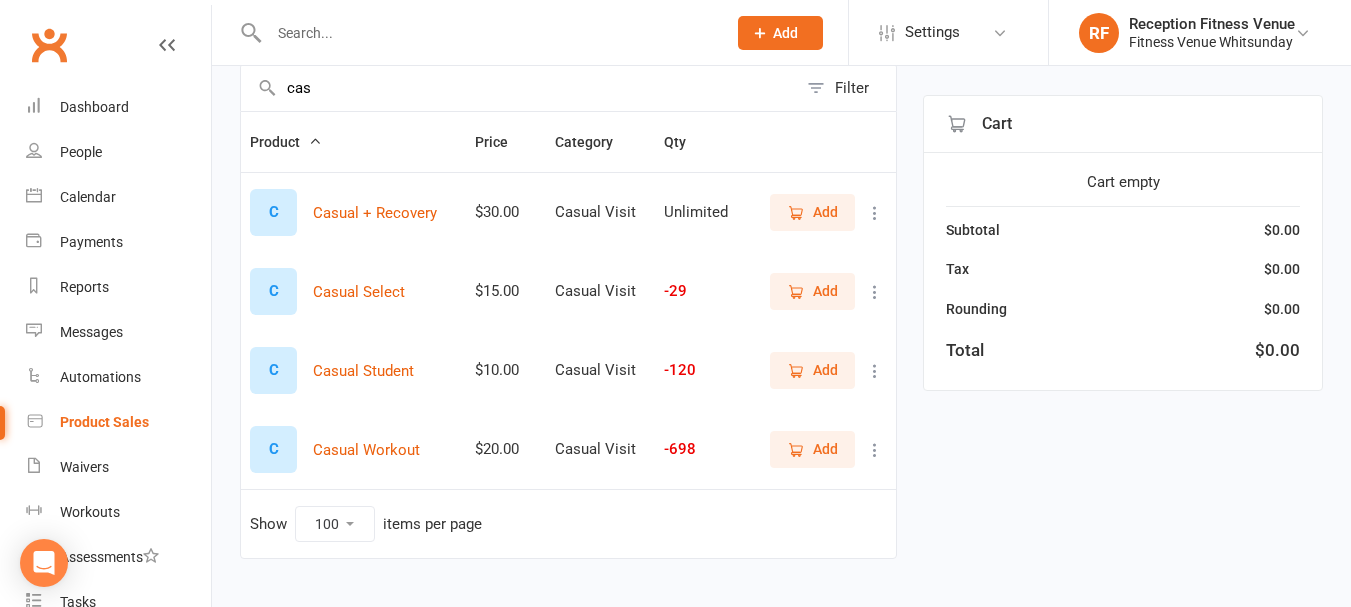 scroll, scrollTop: 200, scrollLeft: 0, axis: vertical 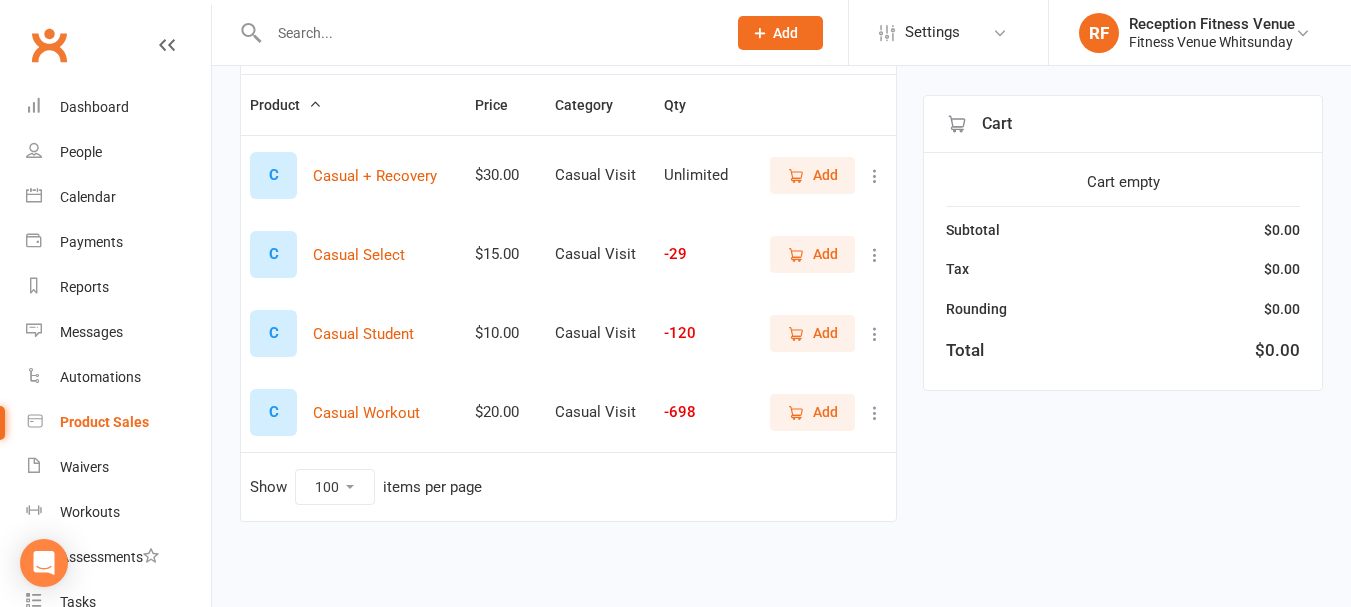 click on "Add" at bounding box center (812, 412) 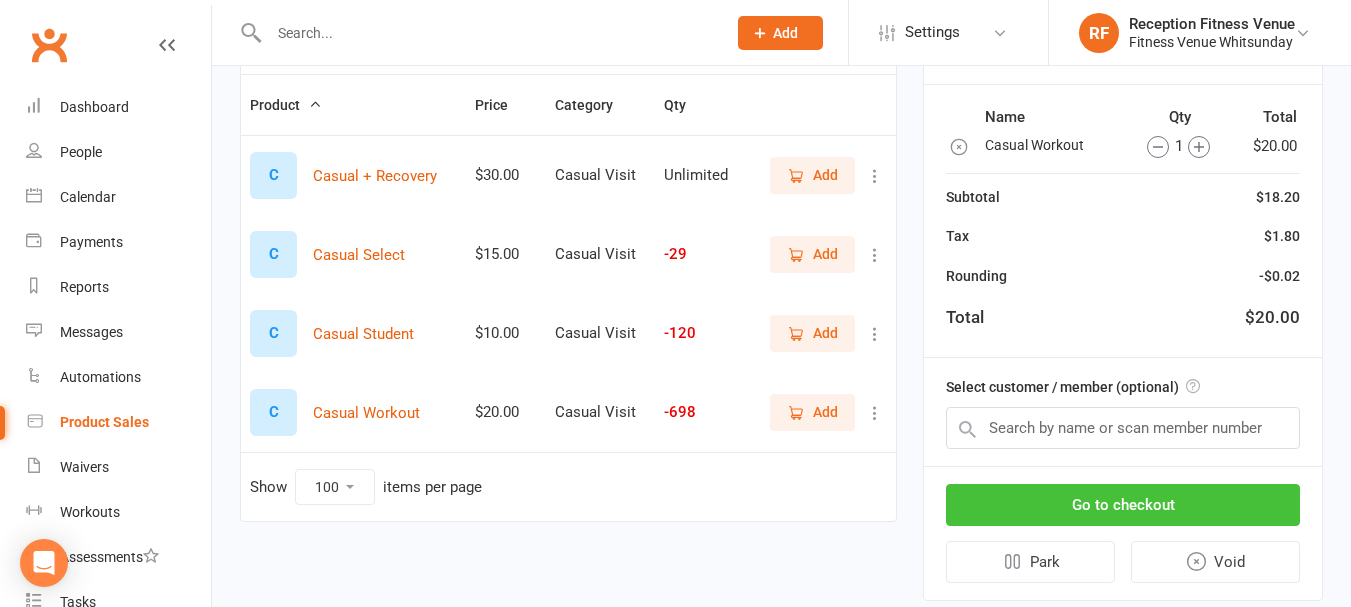 click on "Go to checkout" at bounding box center [1123, 505] 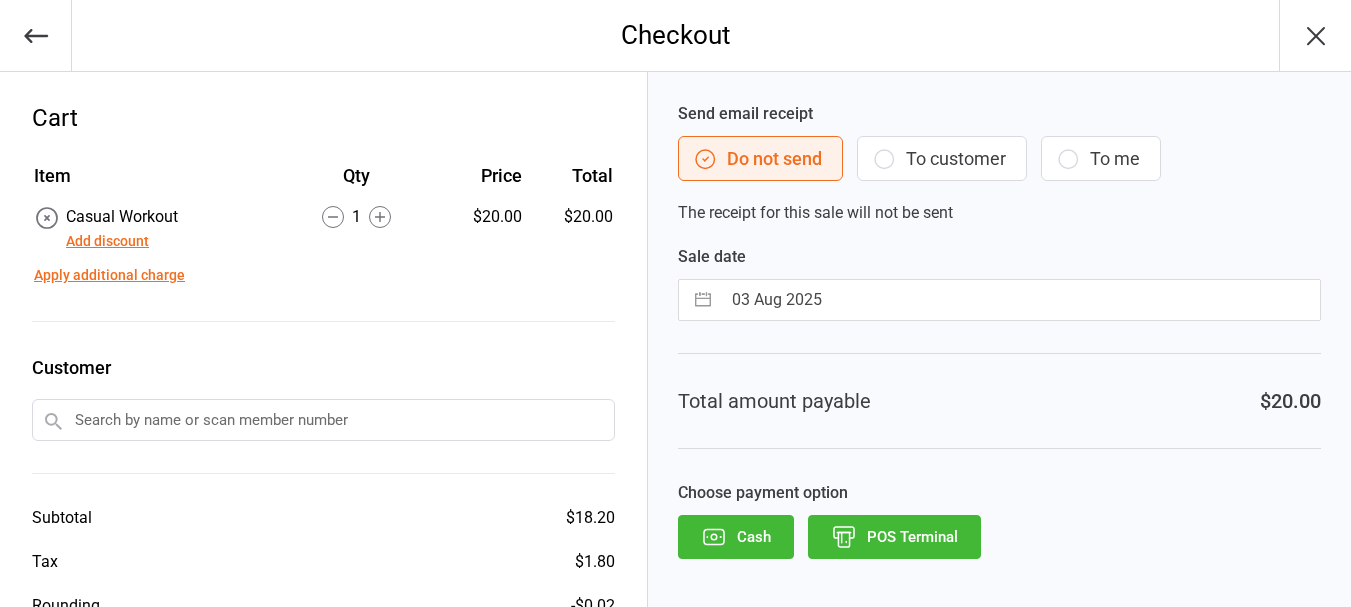 scroll, scrollTop: 0, scrollLeft: 0, axis: both 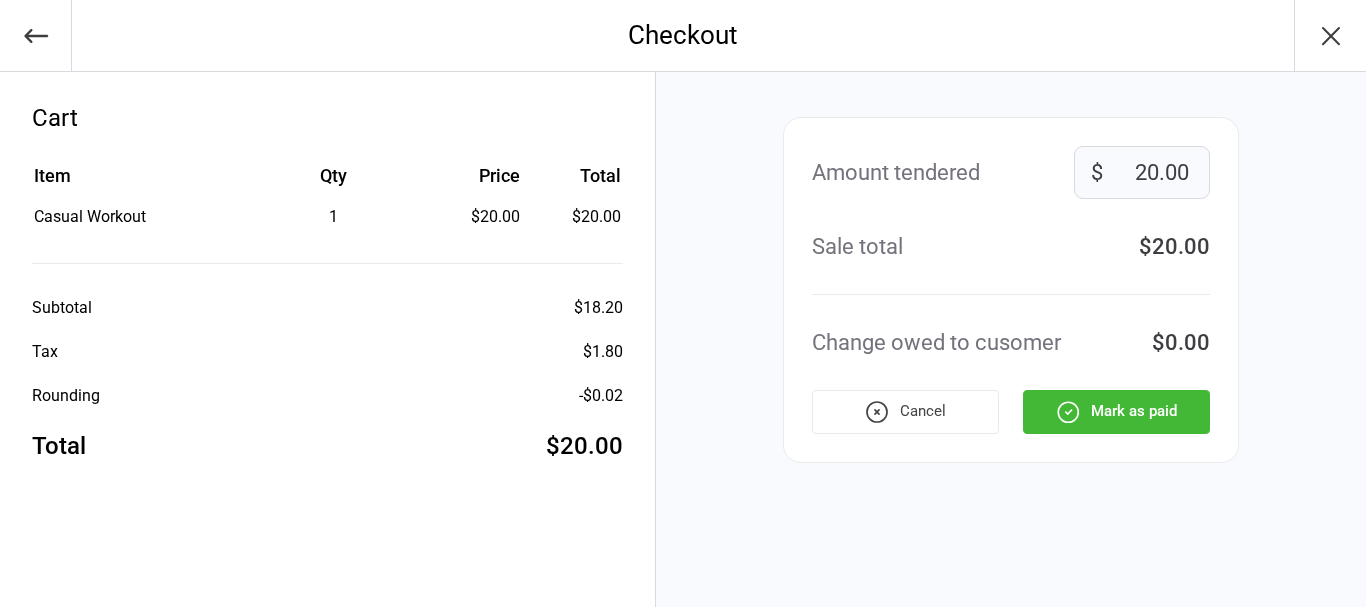click on "20.00" at bounding box center (1142, 172) 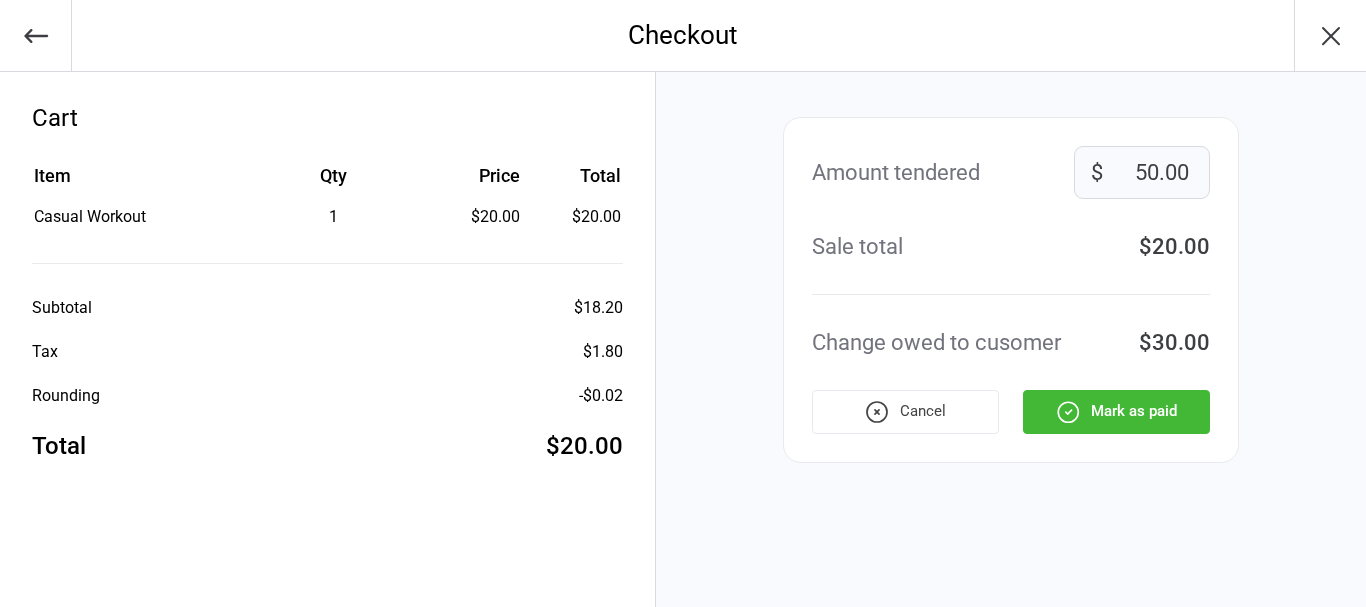 type on "50.00" 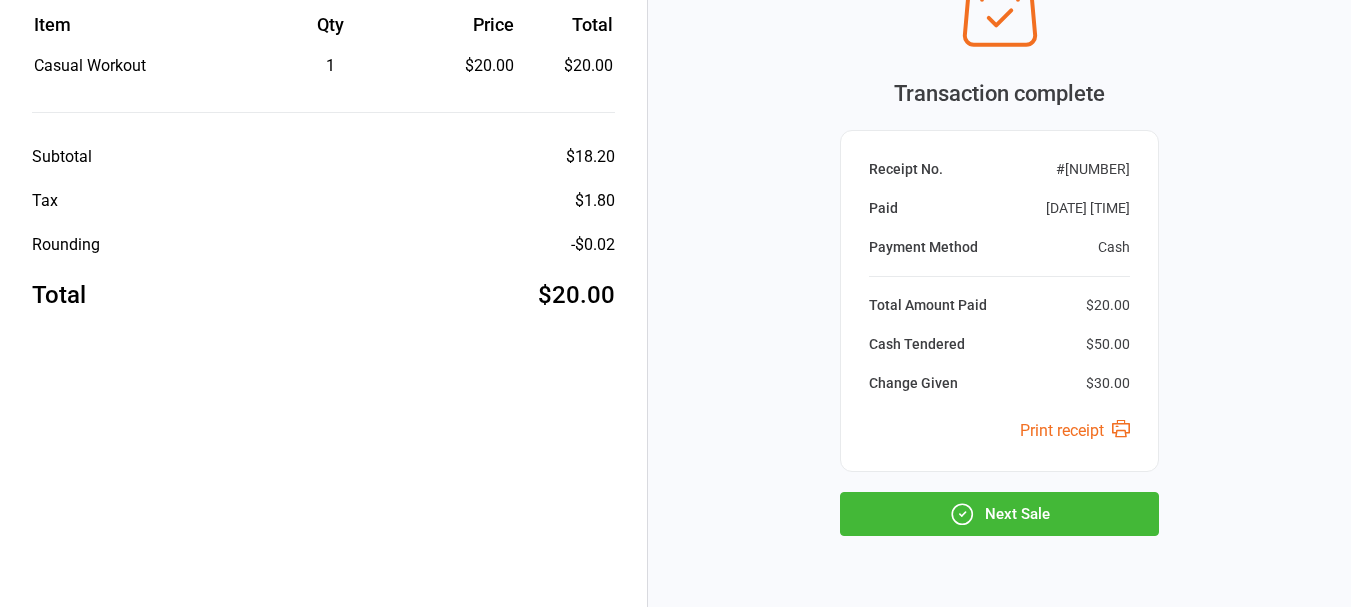scroll, scrollTop: 210, scrollLeft: 0, axis: vertical 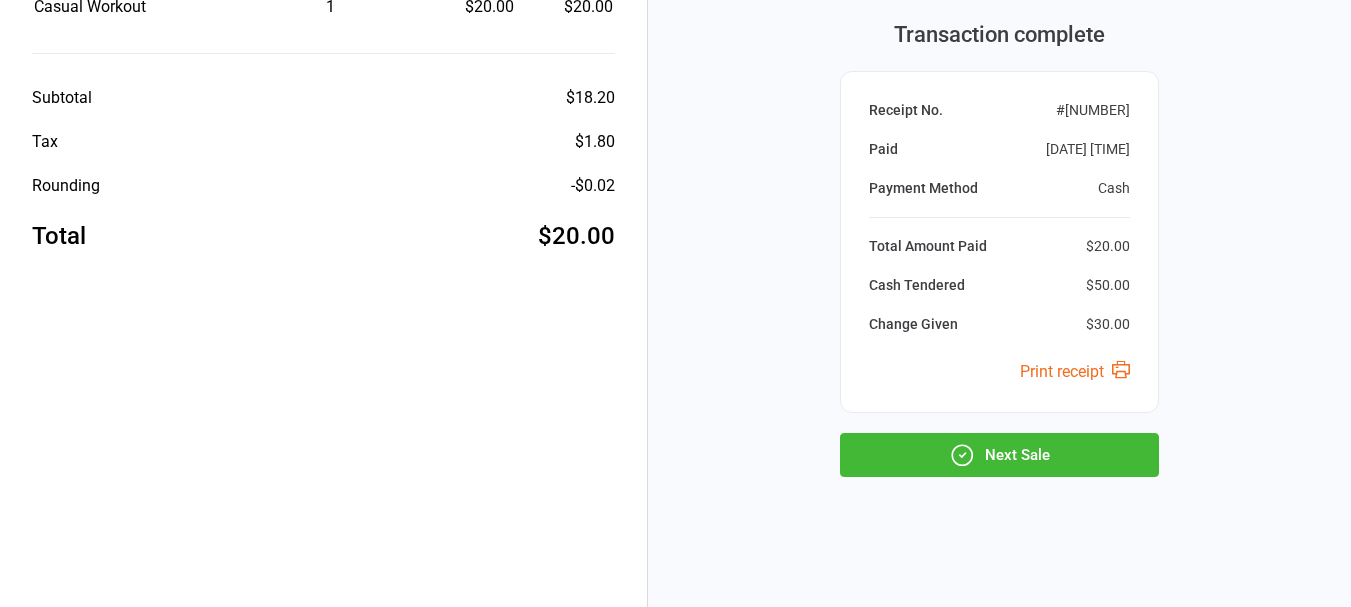 click on "Next Sale" at bounding box center [999, 455] 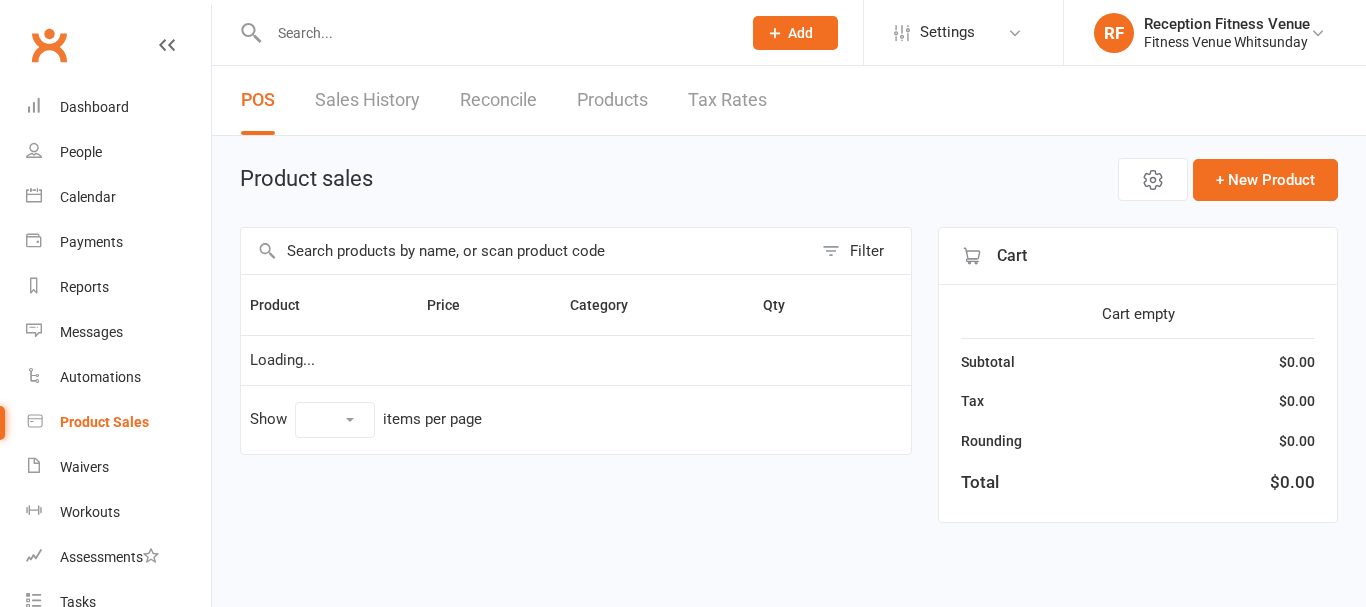 scroll, scrollTop: 0, scrollLeft: 0, axis: both 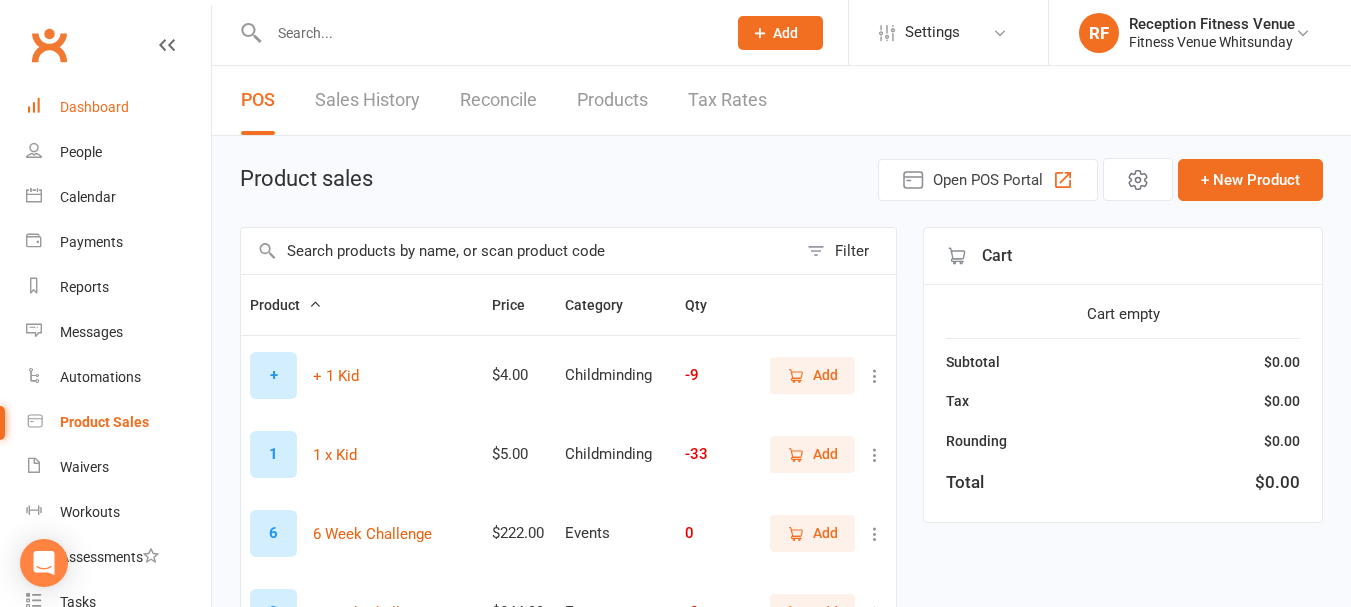 click on "Dashboard" at bounding box center [94, 107] 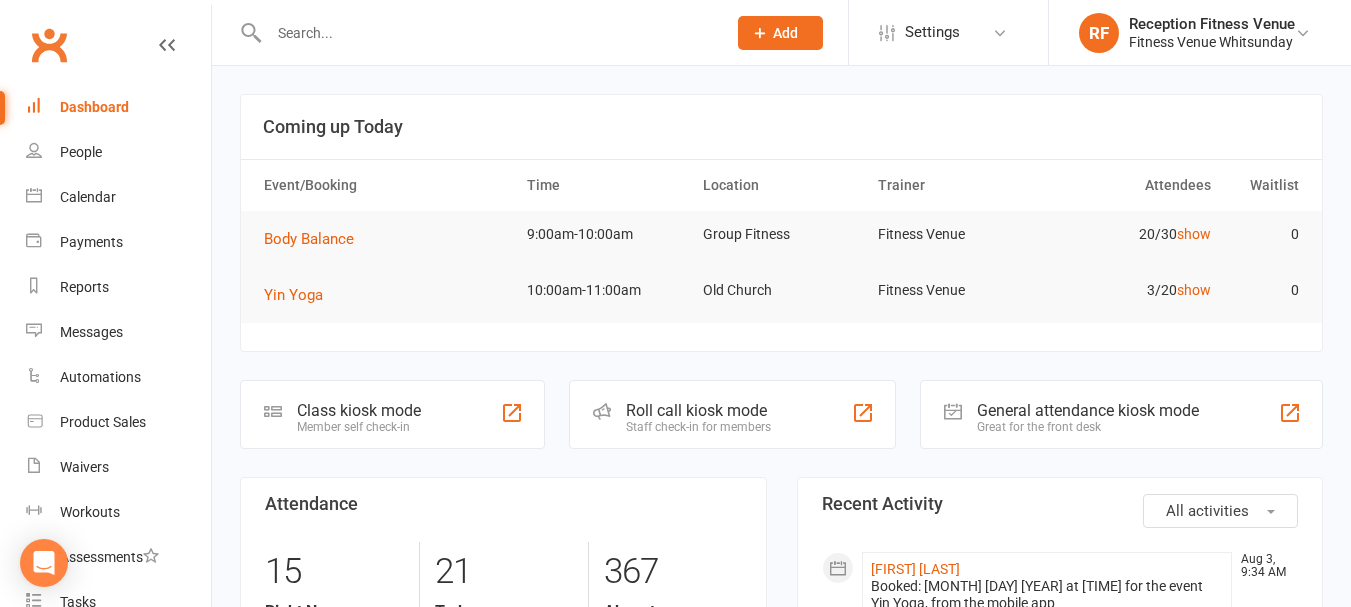 click on "General attendance kiosk mode" 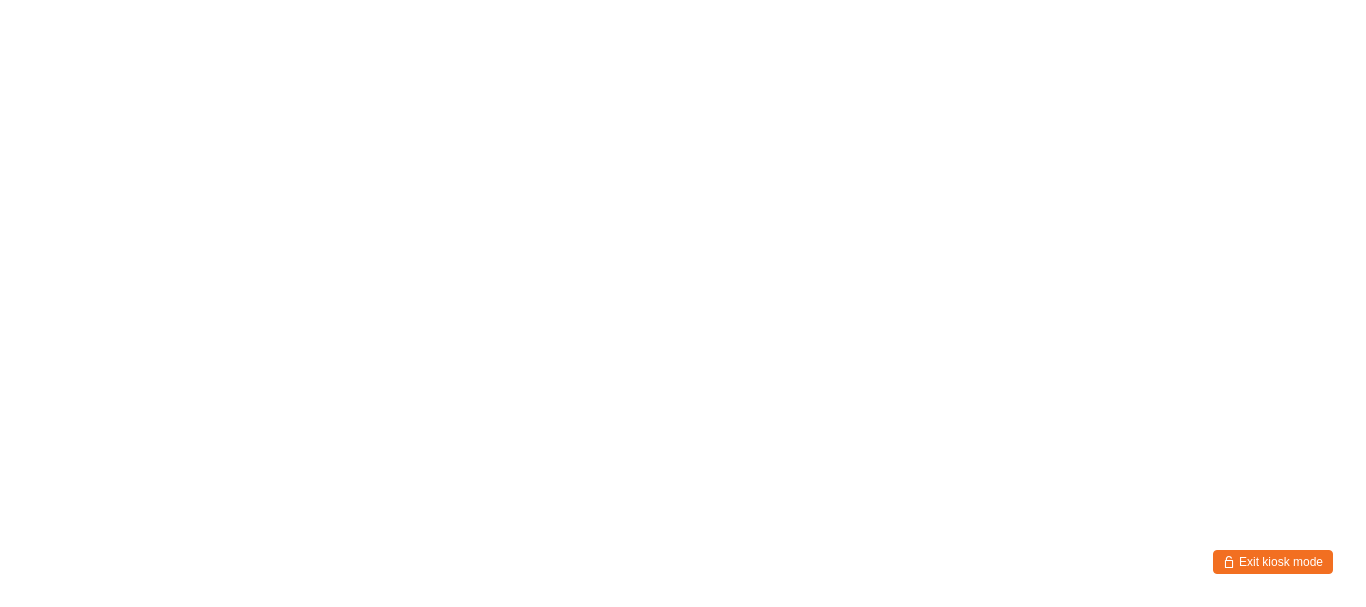 scroll, scrollTop: 0, scrollLeft: 0, axis: both 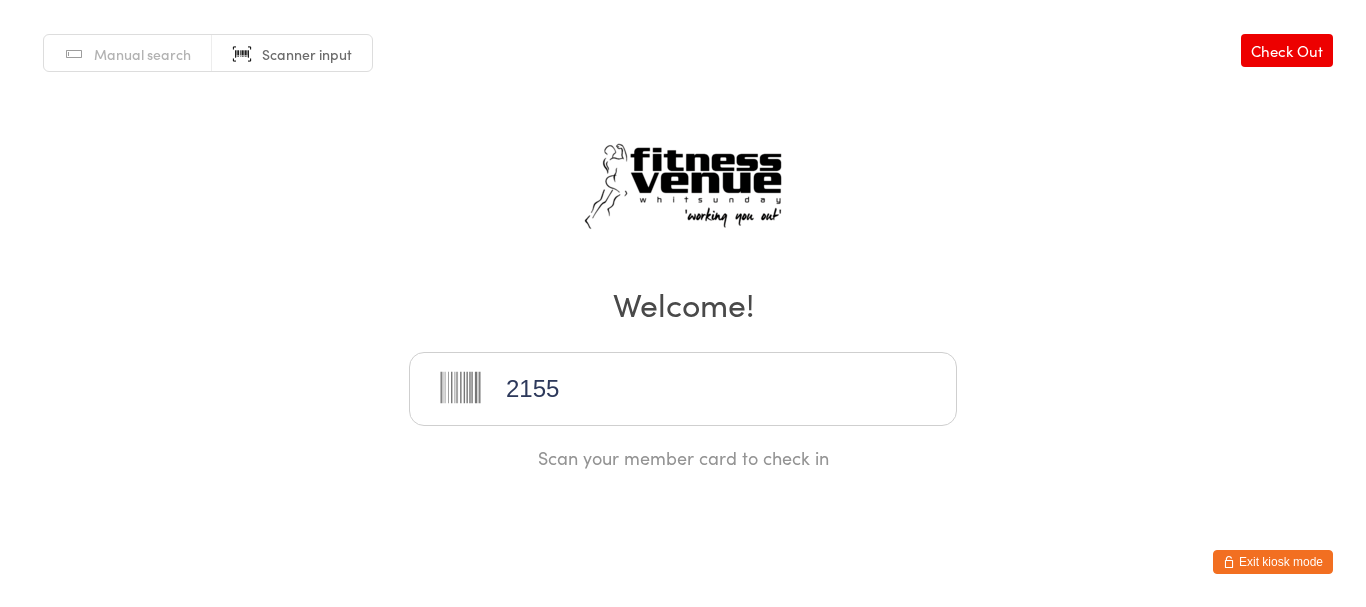 type on "21551" 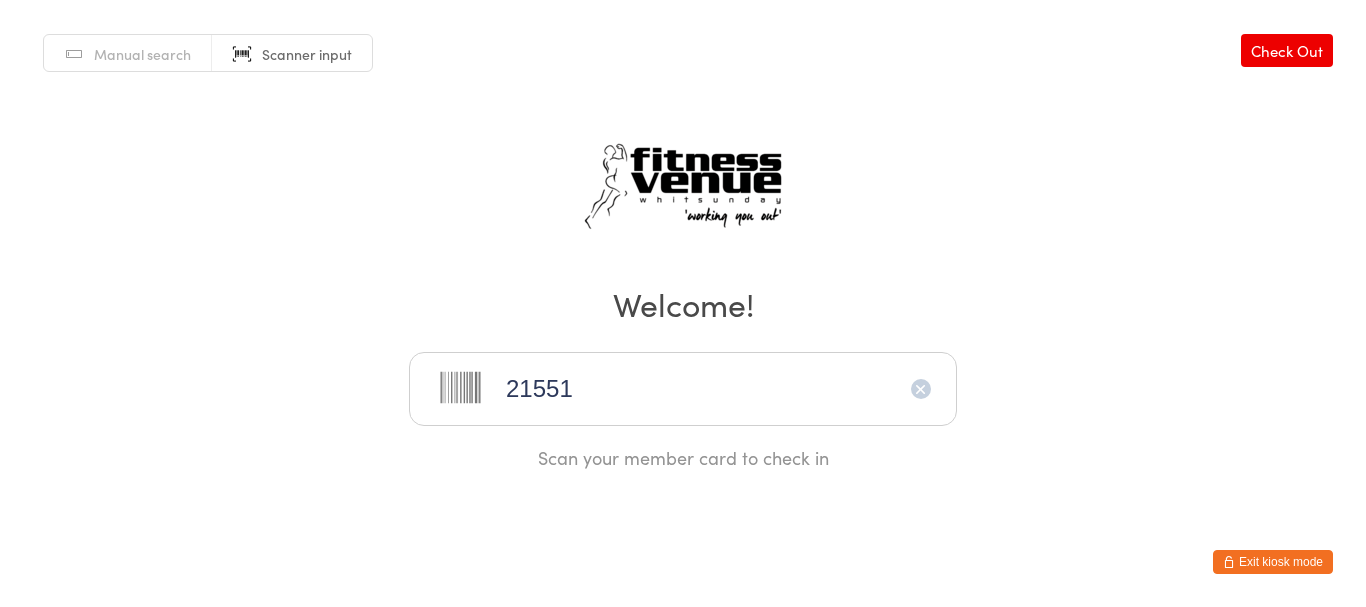 type 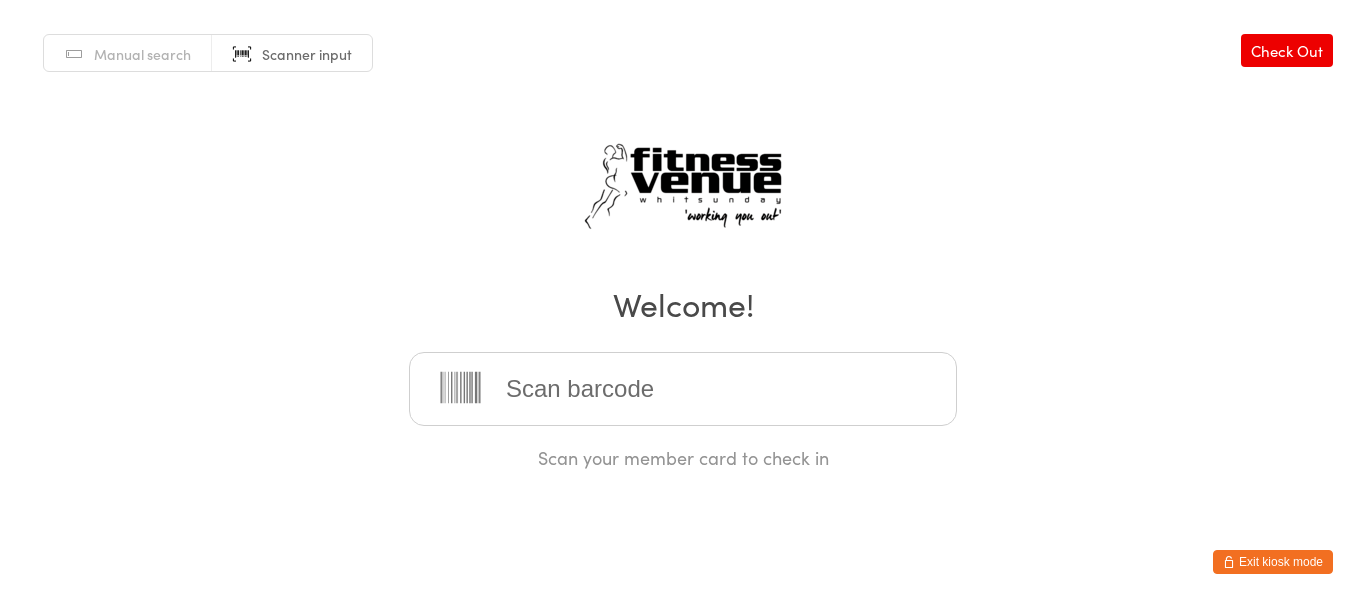click on "Exit kiosk mode" at bounding box center [1273, 562] 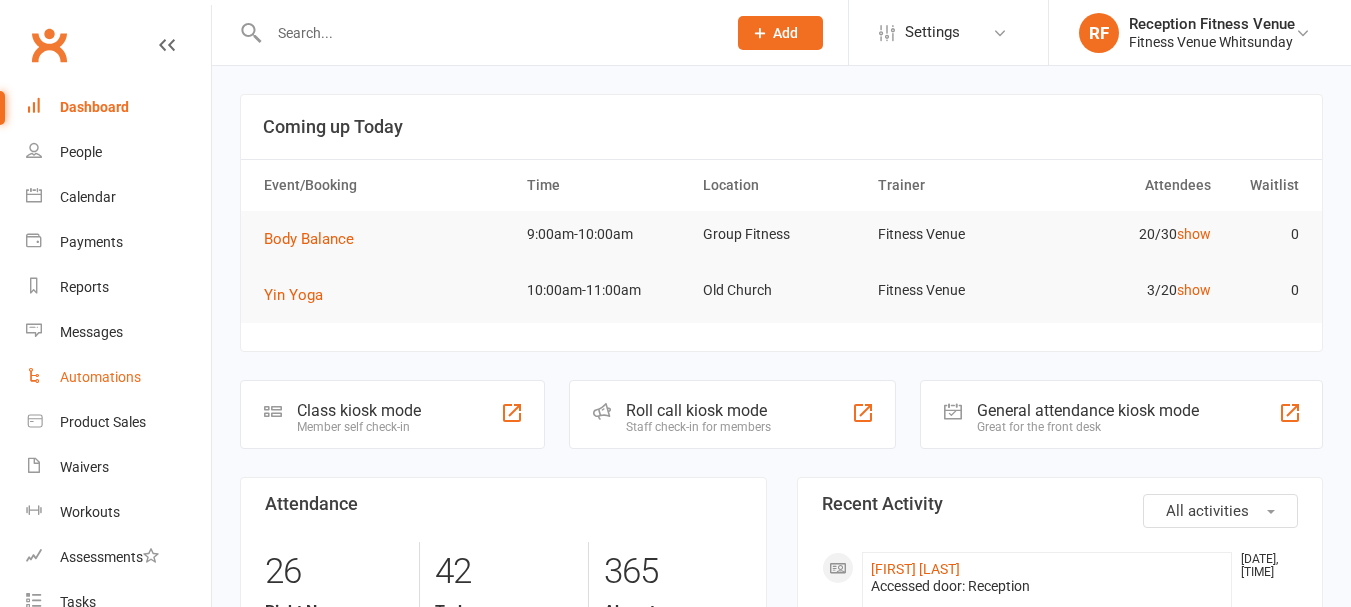 scroll, scrollTop: 0, scrollLeft: 0, axis: both 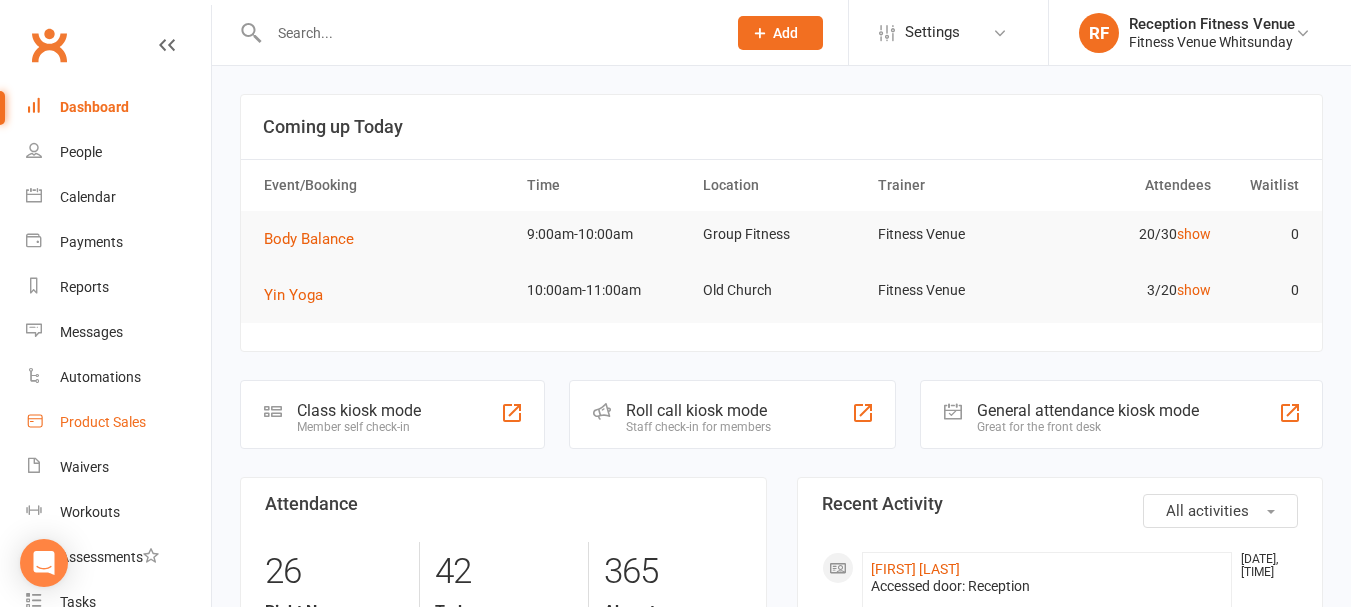 click on "Product Sales" at bounding box center [103, 422] 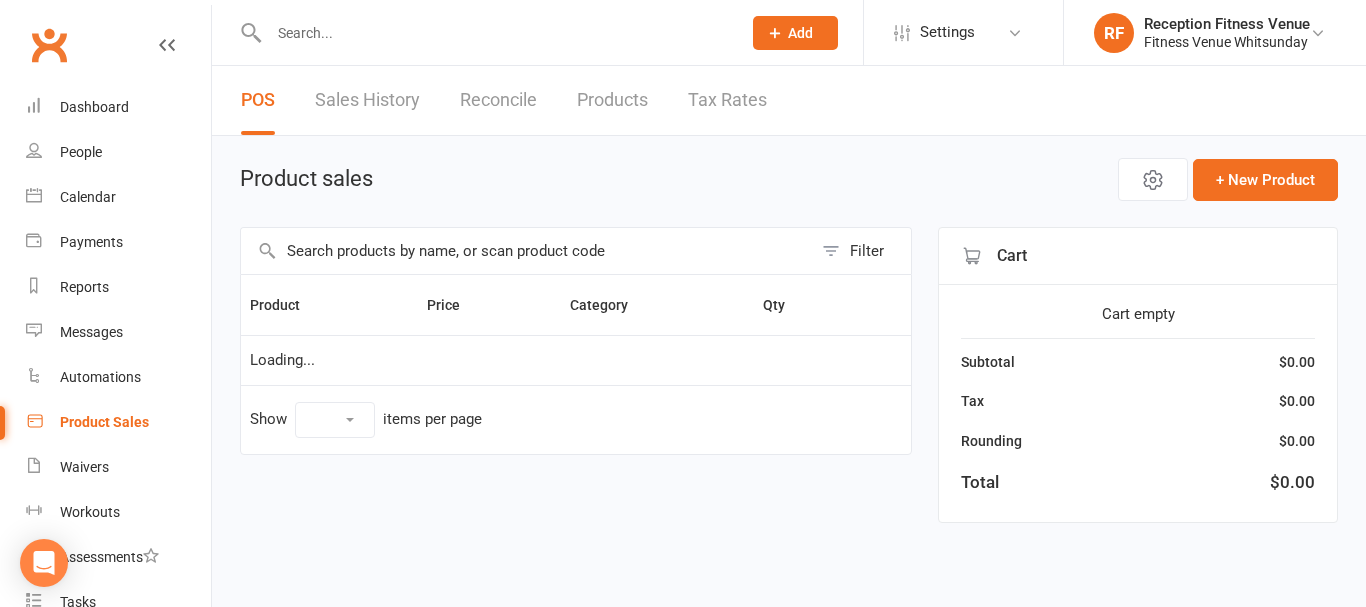select on "100" 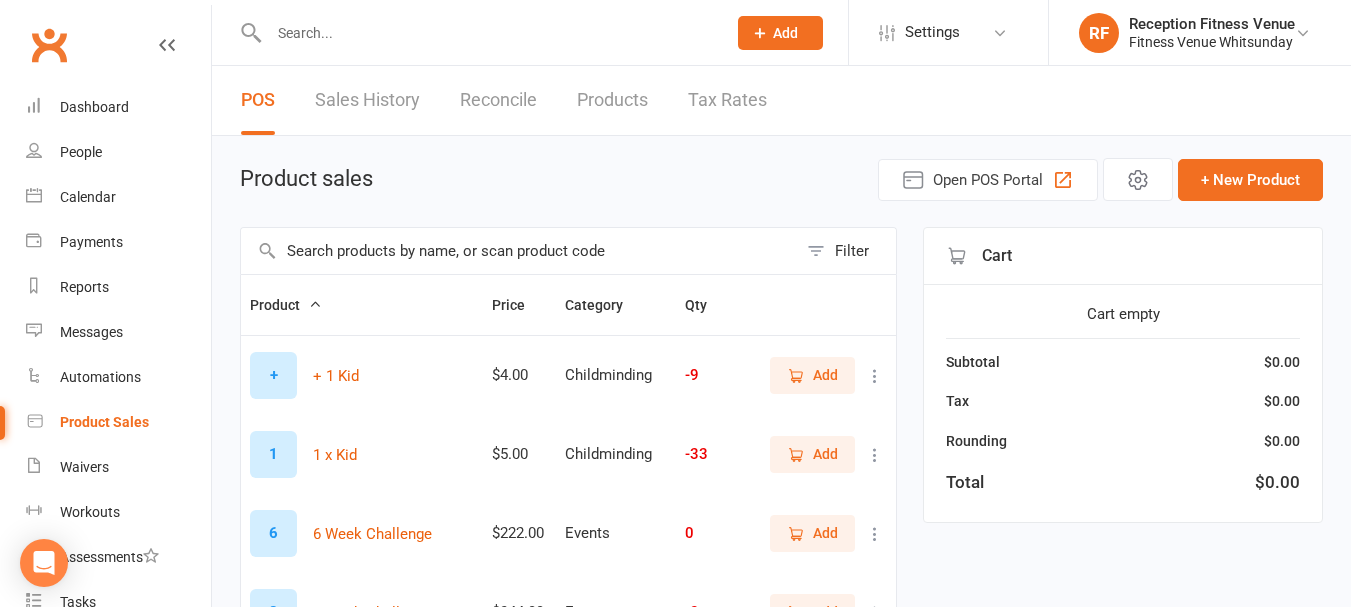 click at bounding box center (519, 251) 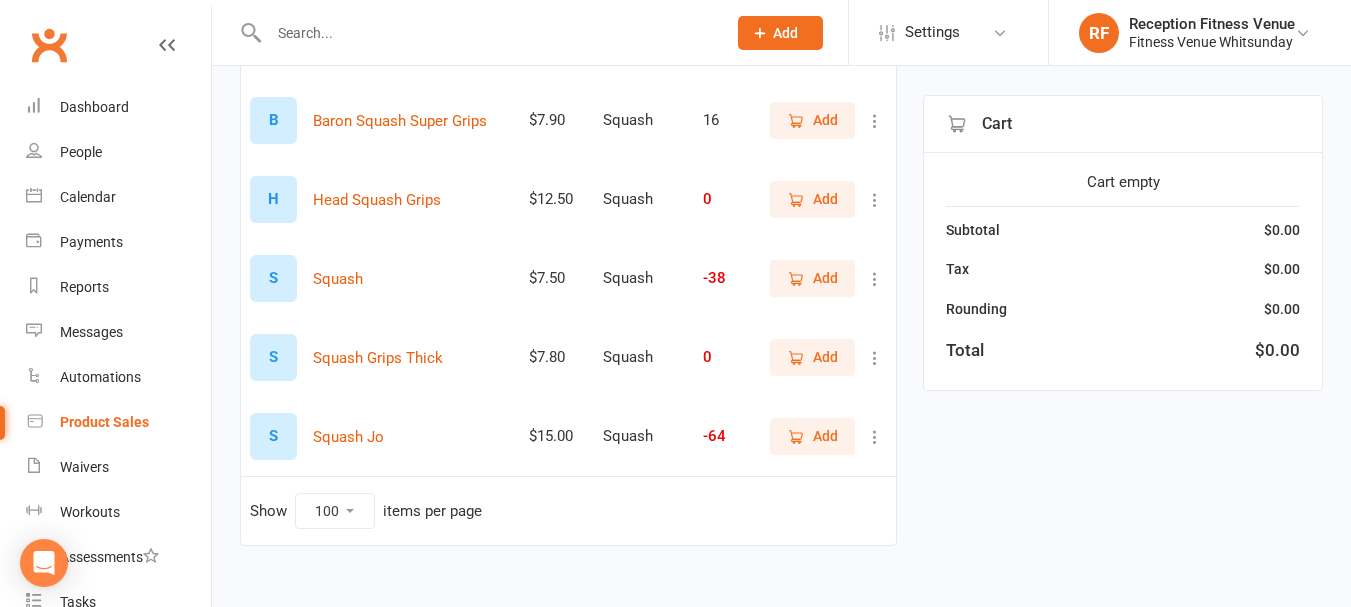 scroll, scrollTop: 358, scrollLeft: 0, axis: vertical 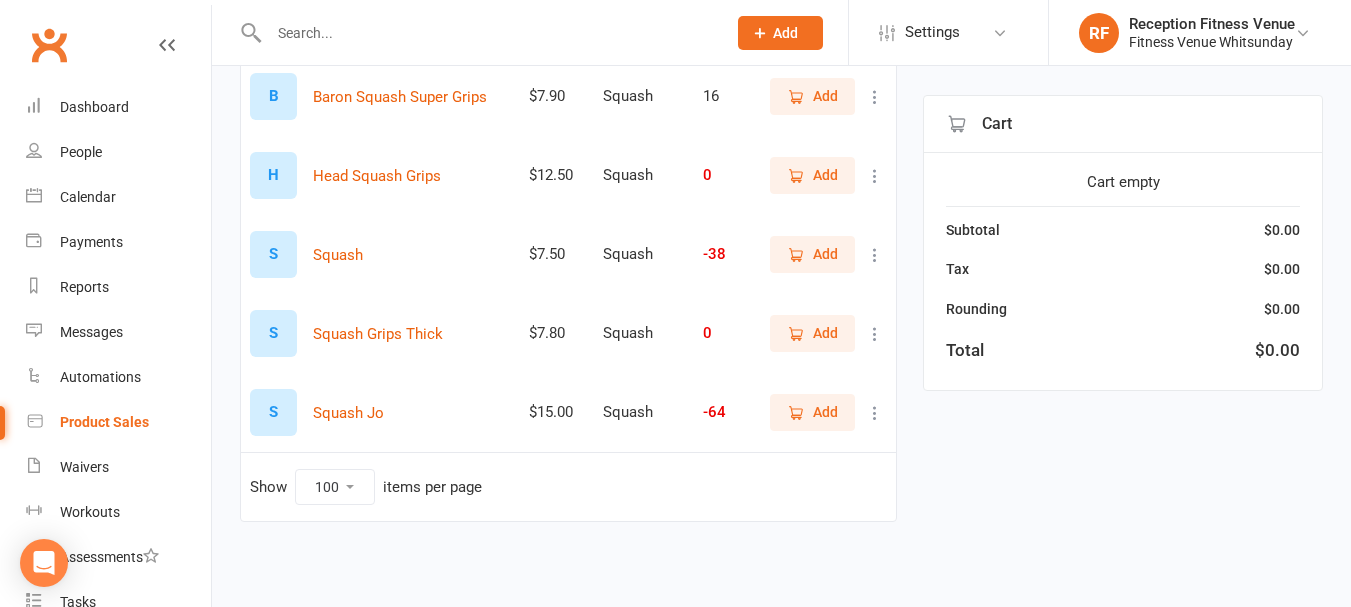 type on "squash" 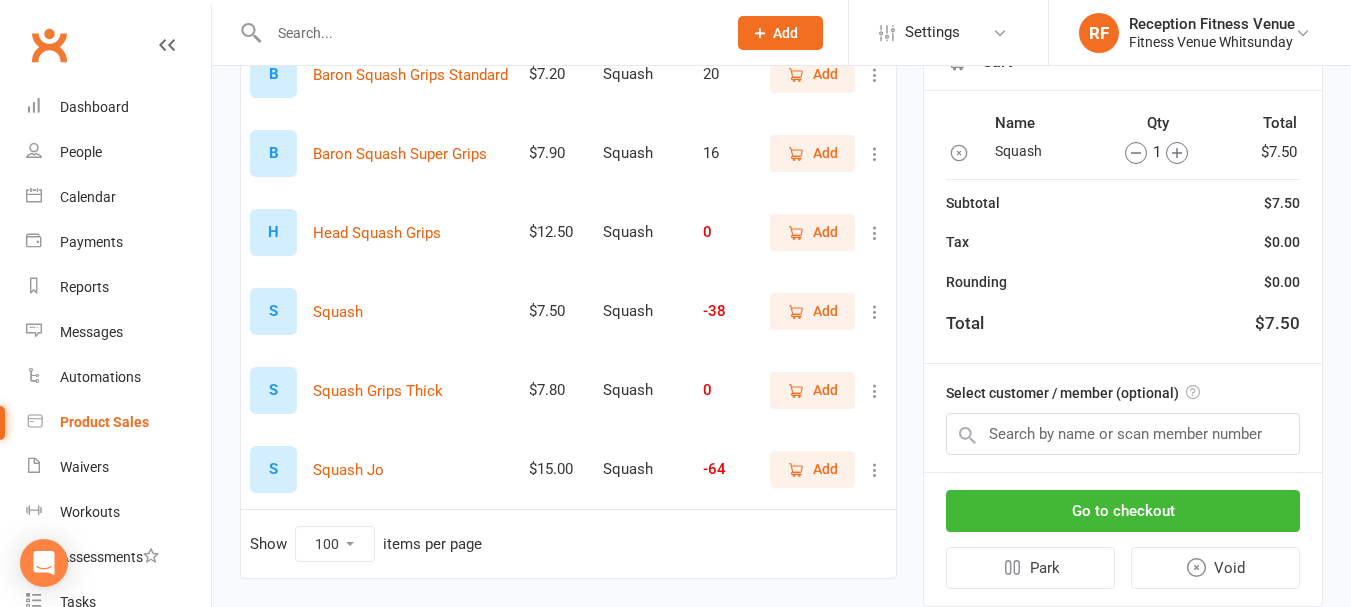 scroll, scrollTop: 306, scrollLeft: 0, axis: vertical 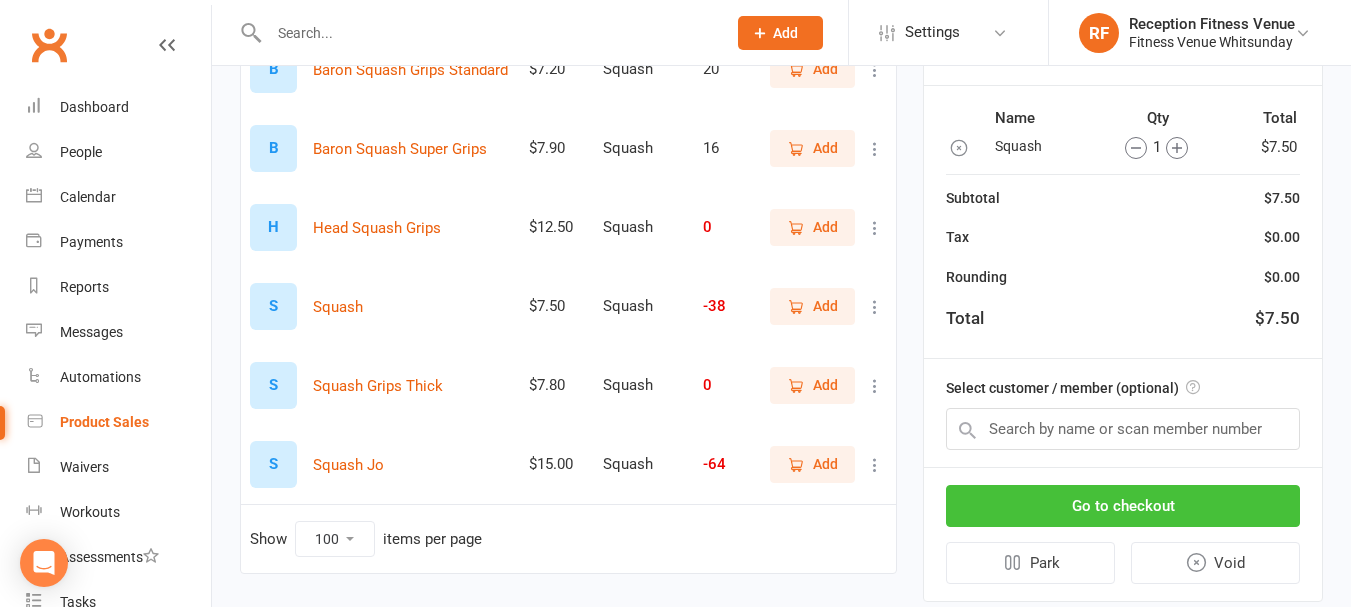 click on "Go to checkout" at bounding box center (1123, 506) 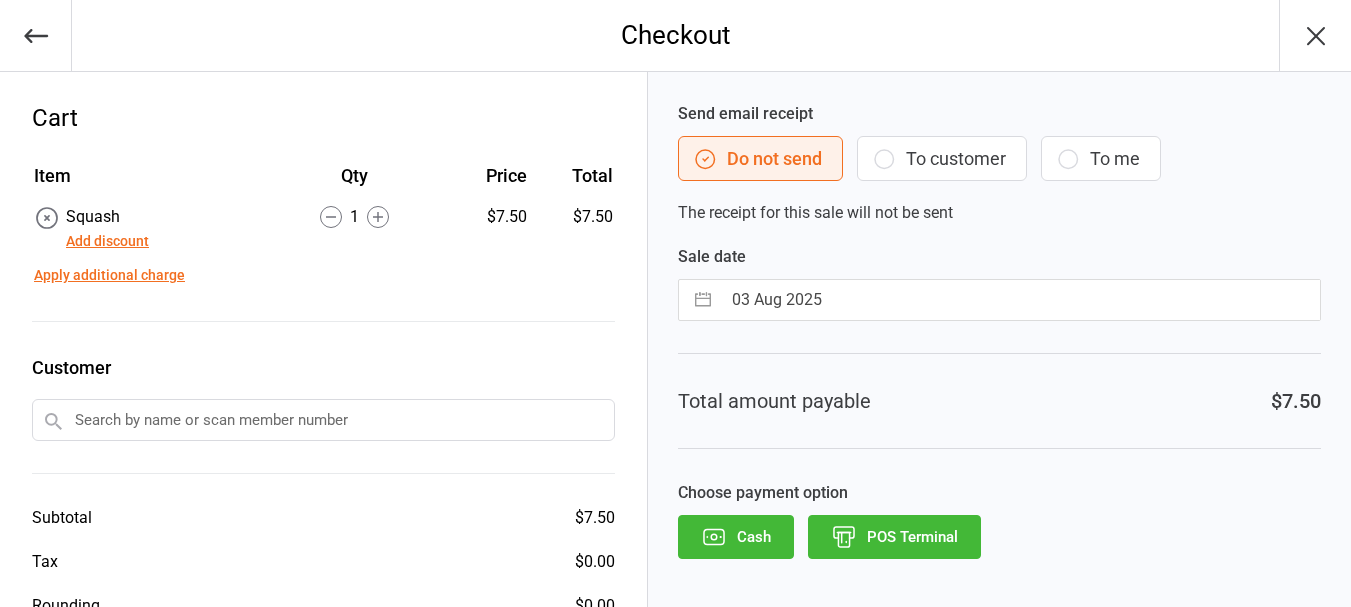 scroll, scrollTop: 0, scrollLeft: 0, axis: both 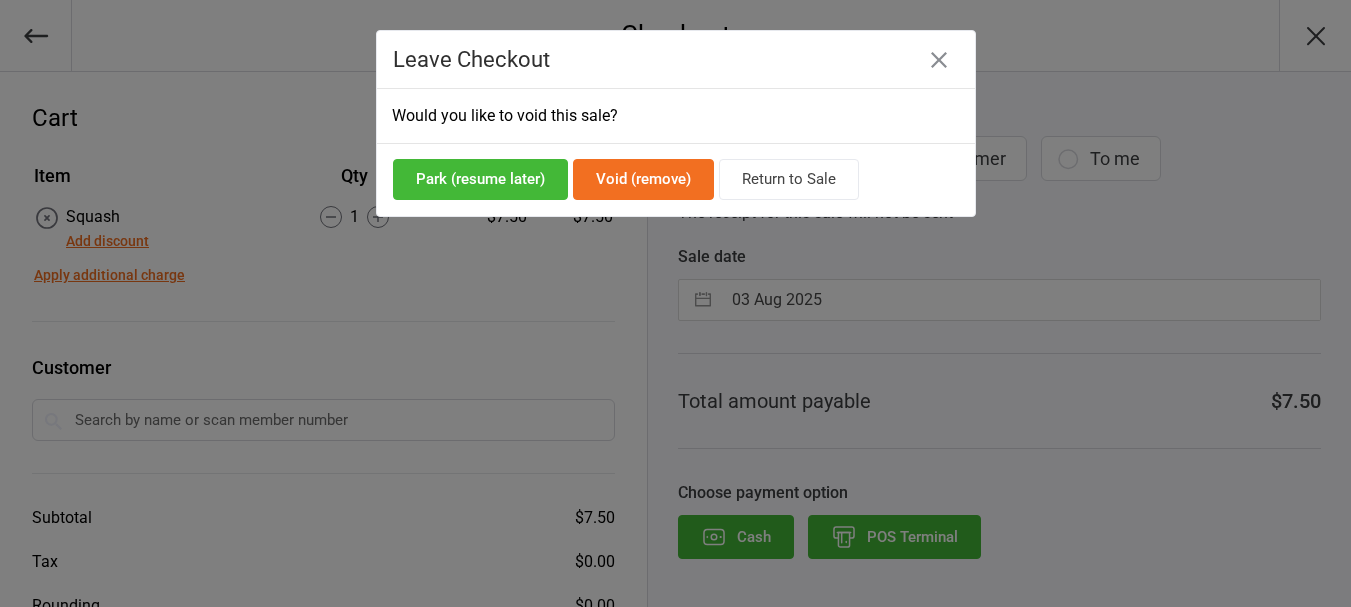 click at bounding box center [939, 60] 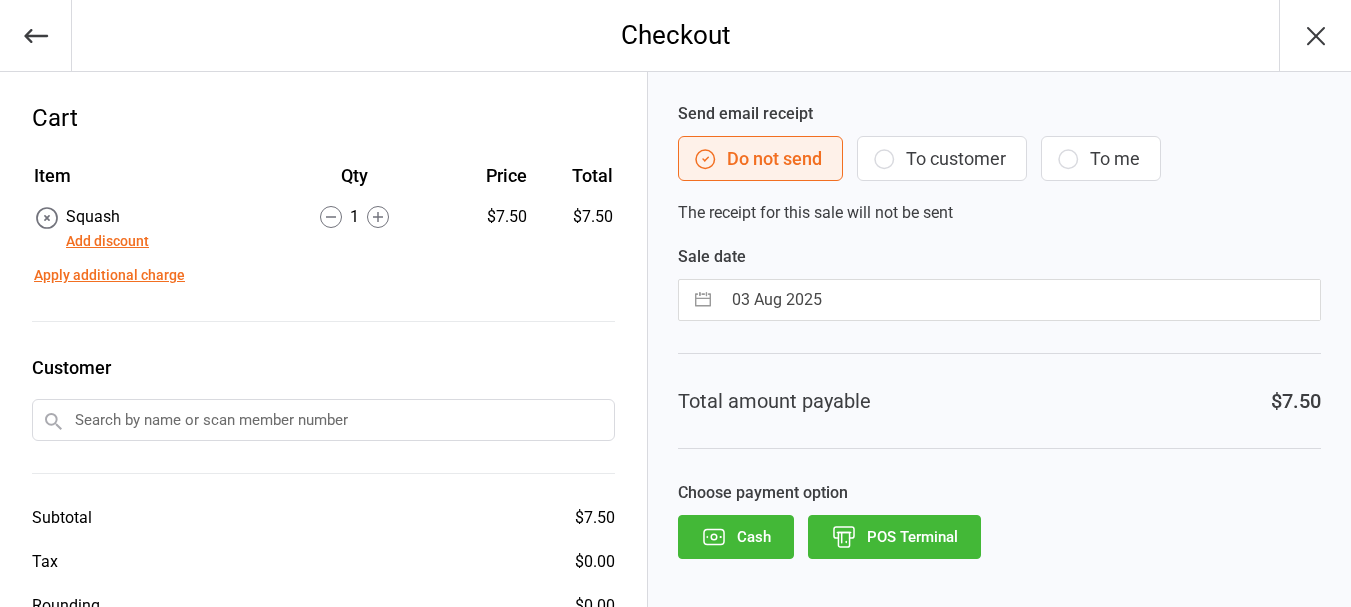 click 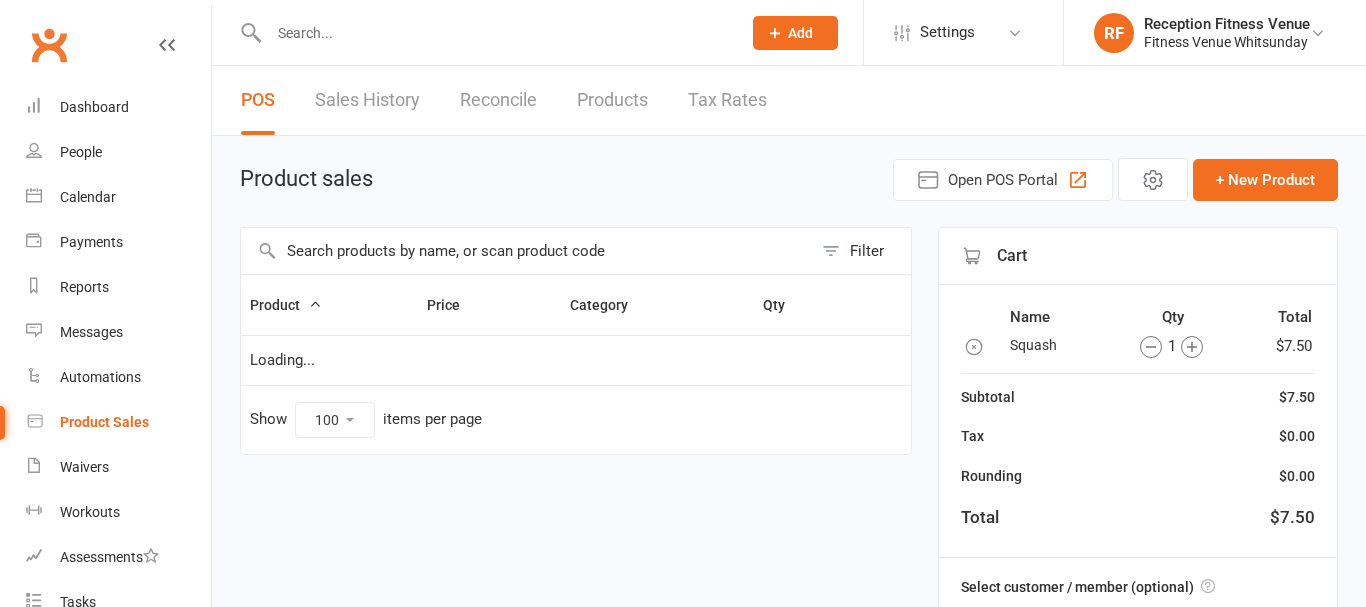 select on "100" 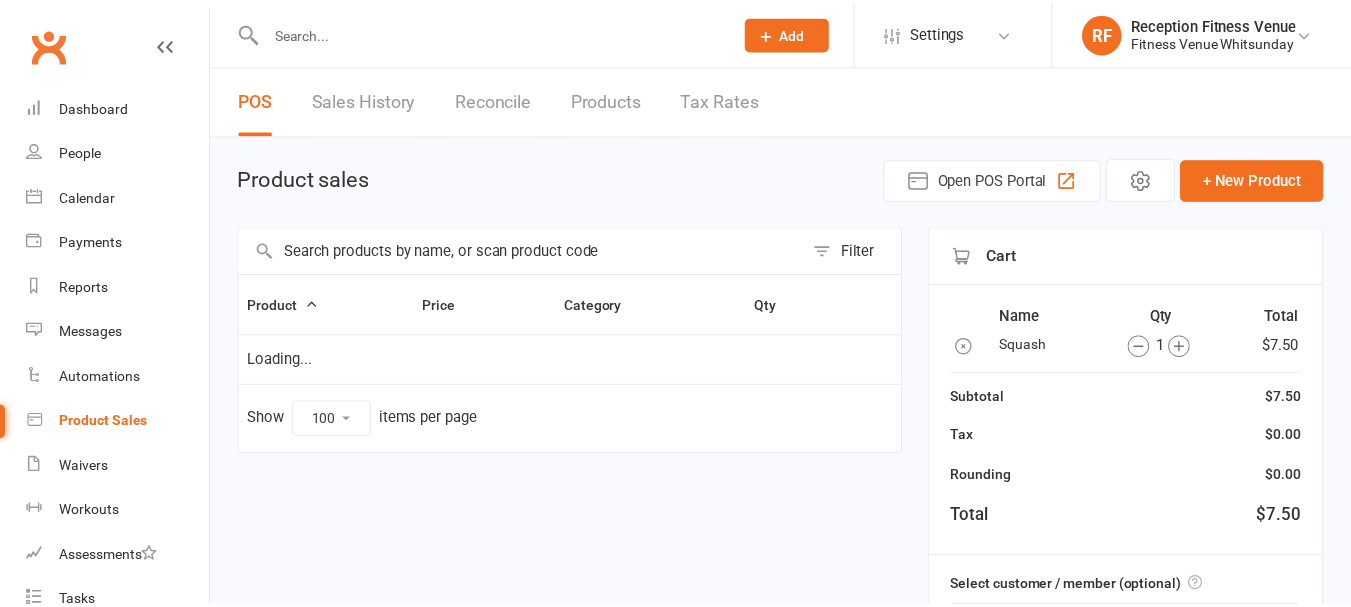 scroll, scrollTop: 0, scrollLeft: 0, axis: both 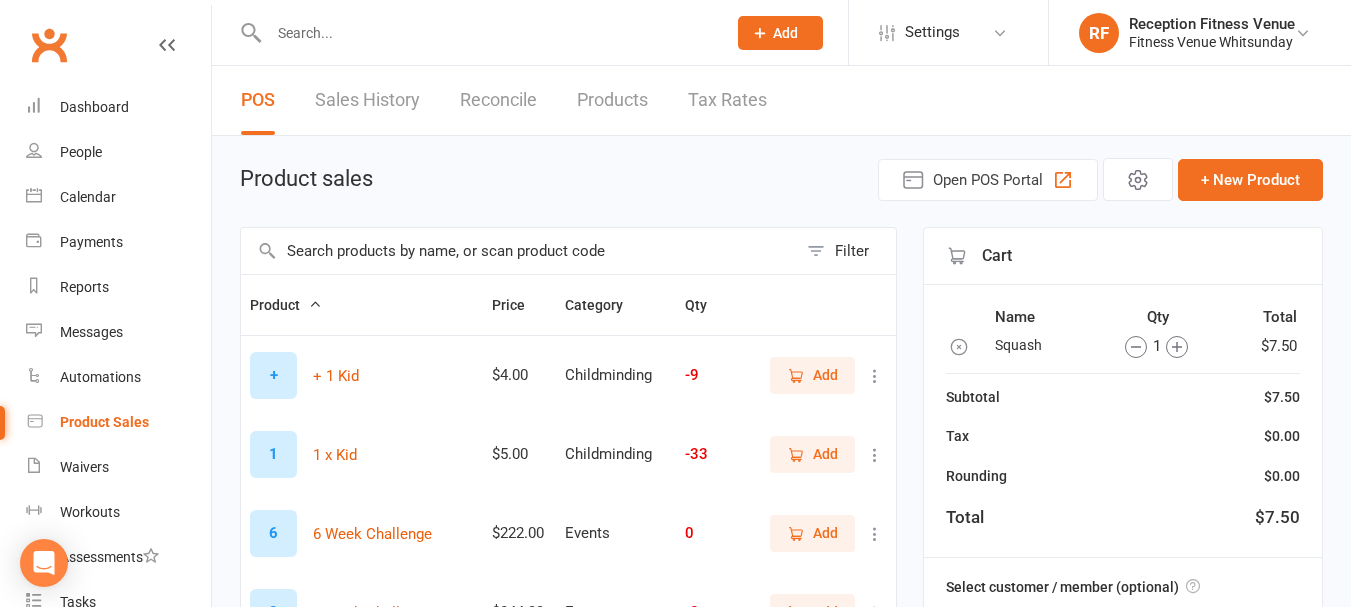 click at bounding box center [519, 251] 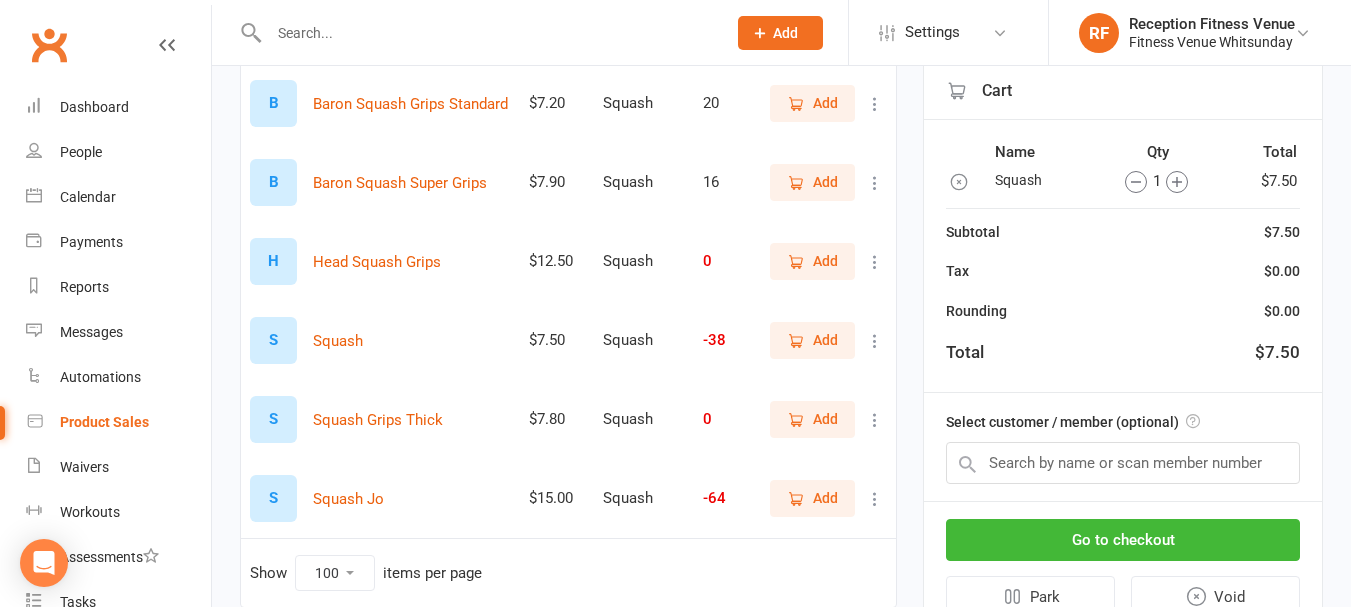 scroll, scrollTop: 358, scrollLeft: 0, axis: vertical 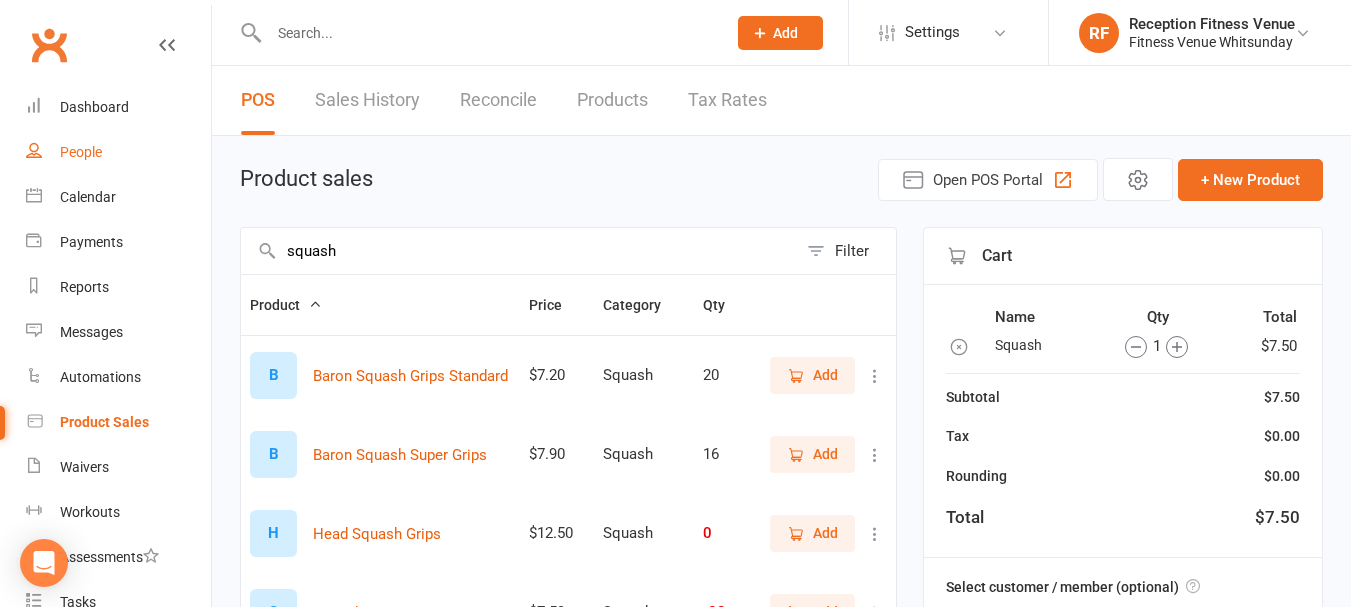 type on "squash" 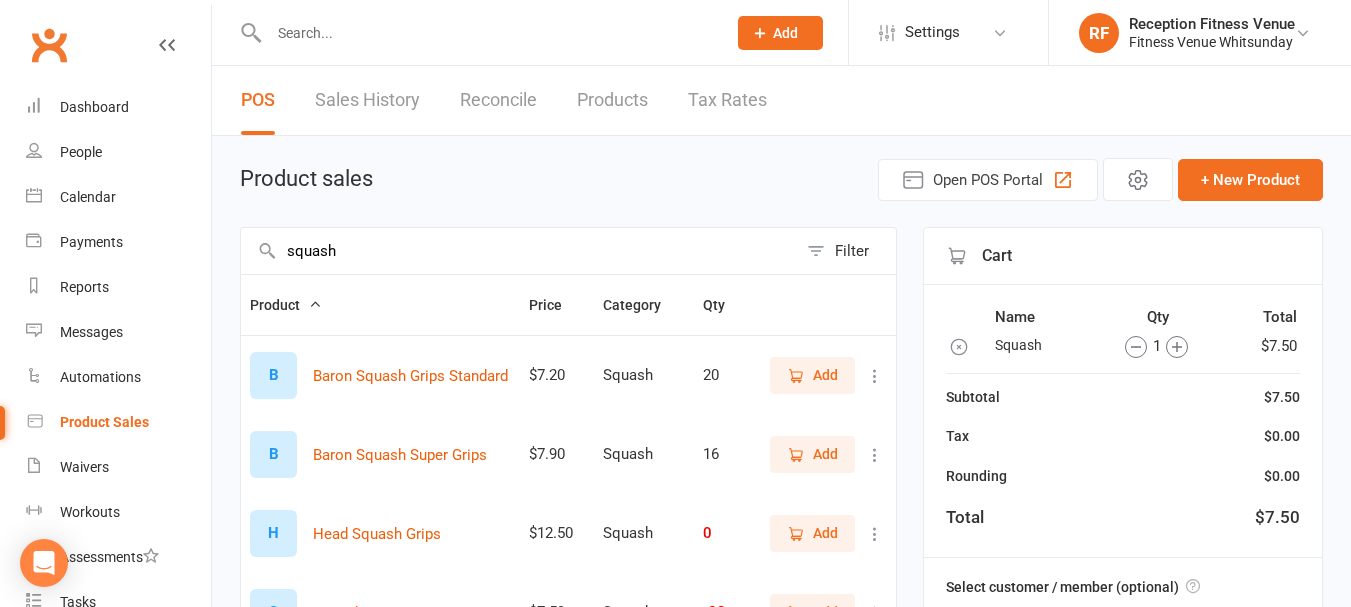 click at bounding box center (487, 33) 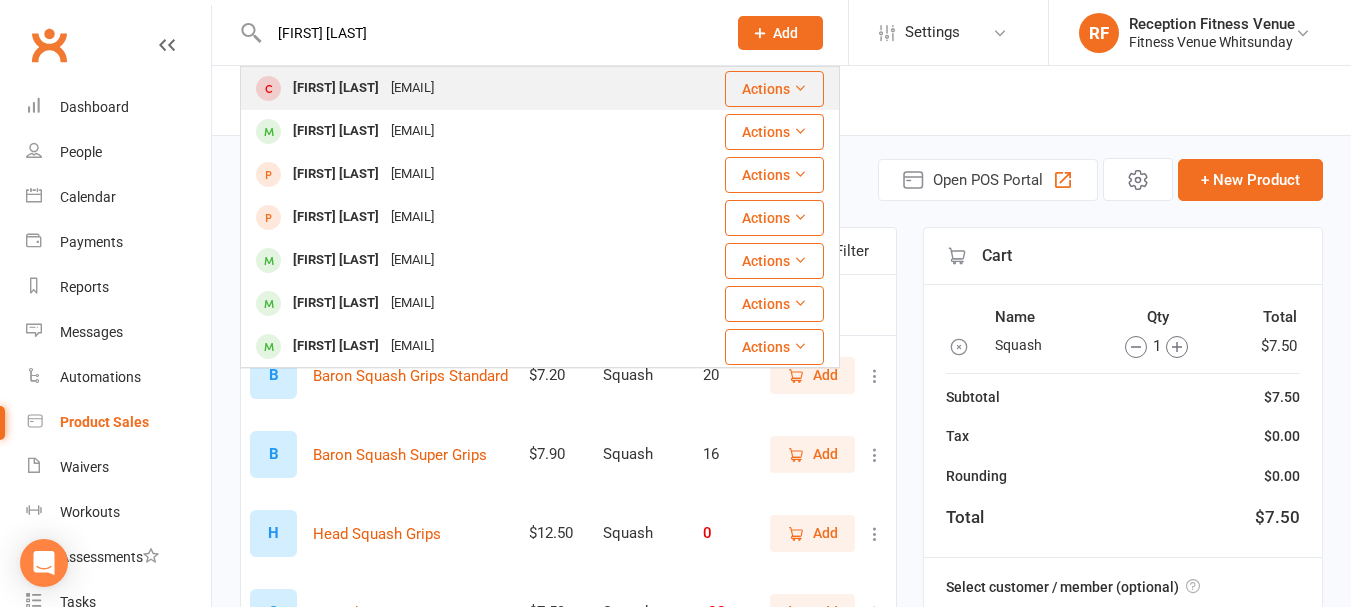 type on "danielle blomm" 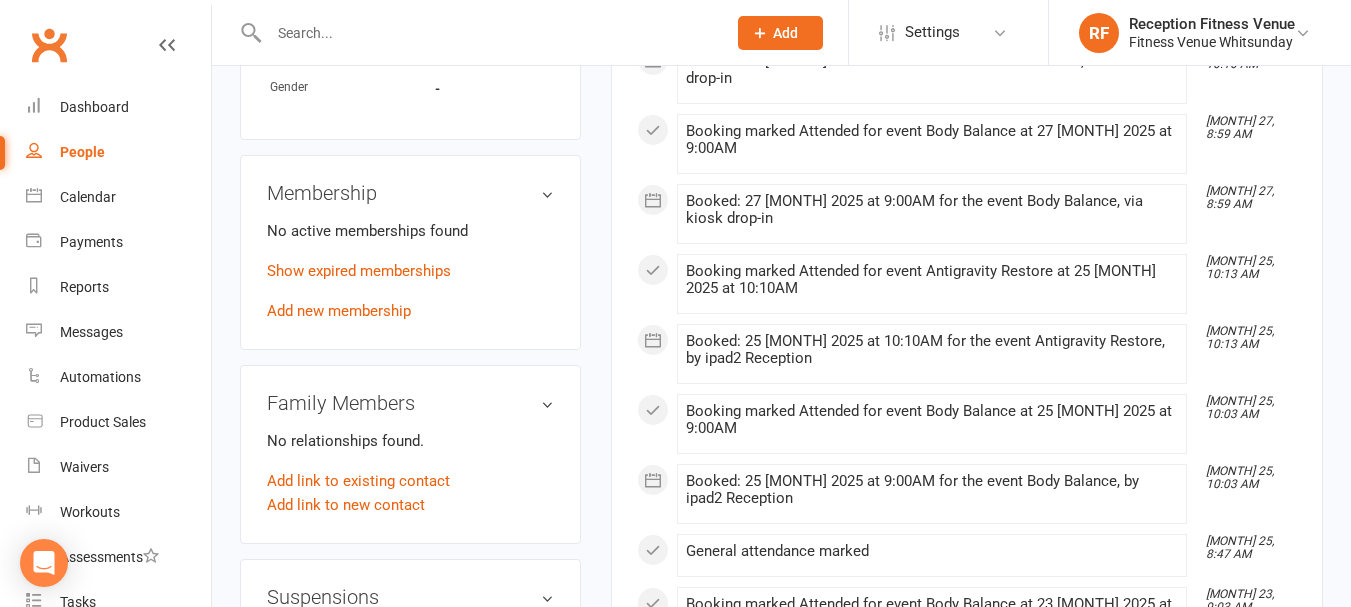 scroll, scrollTop: 927, scrollLeft: 0, axis: vertical 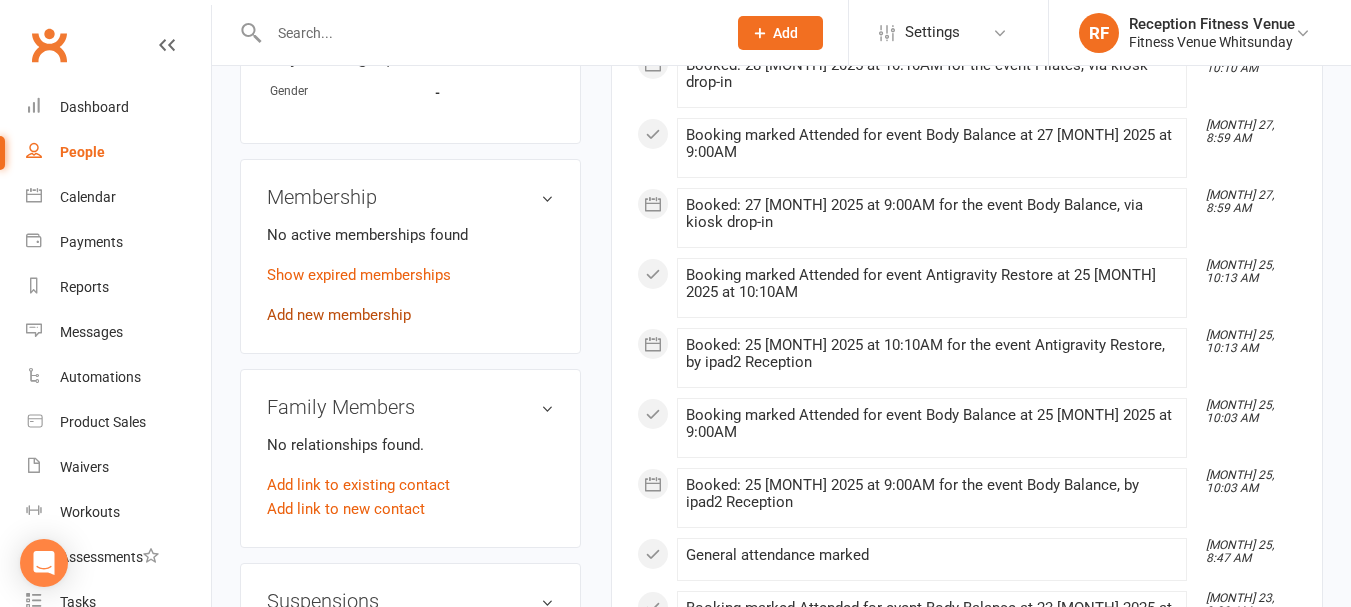 click on "Add new membership" at bounding box center [339, 315] 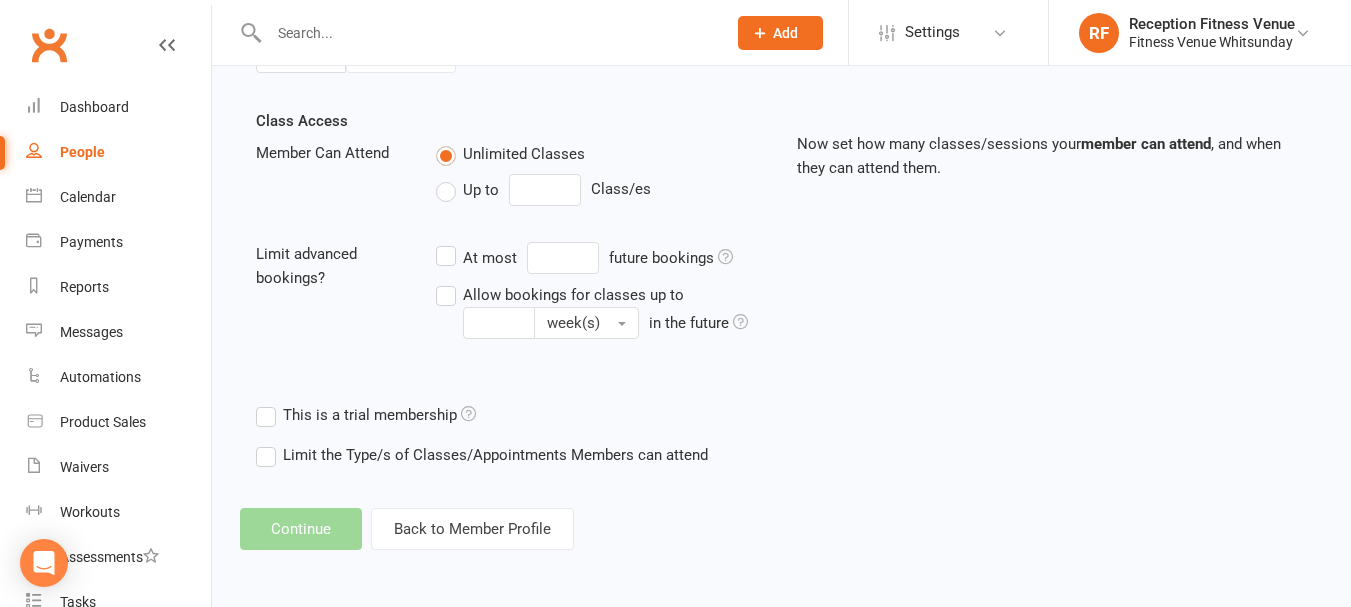scroll, scrollTop: 0, scrollLeft: 0, axis: both 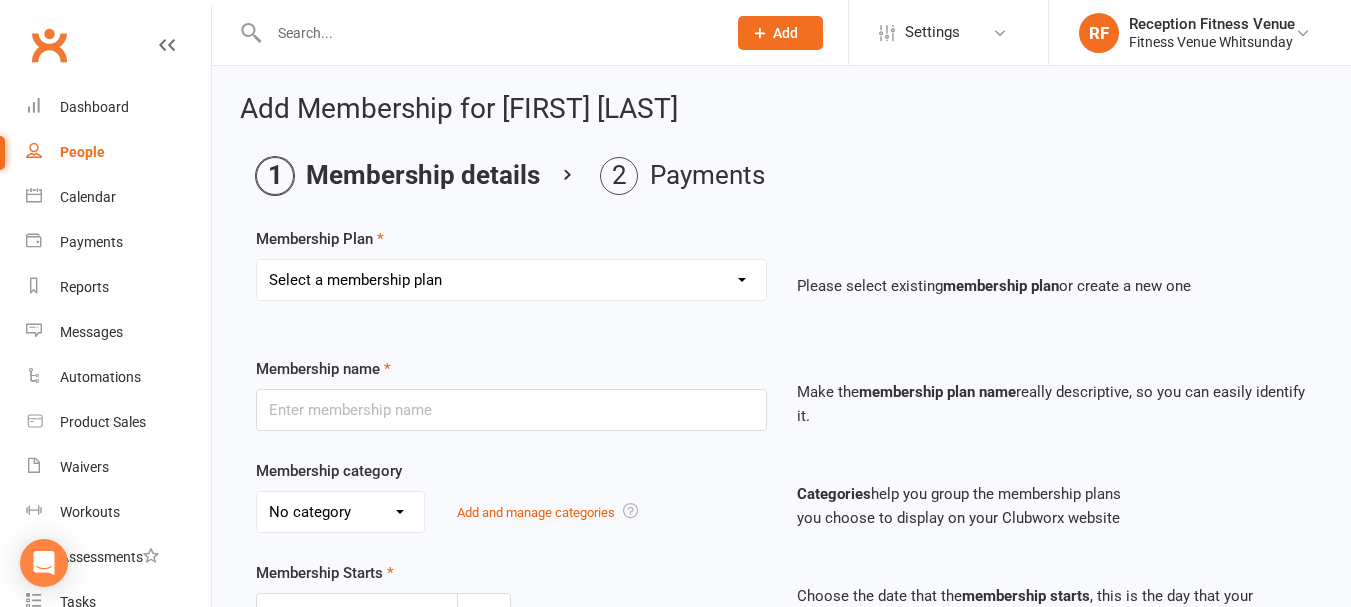 click on "Select a membership plan Create new Membership Plan Regular Access Ongoing Regular Ongoing Mates Rates Base Rate 1 month Select Rate 1 Month 3 Months 6 Months 12 months 10 Pass 10 Pass Select 1 Week Workcover 8 Week Challenge FV Staff 1 Month Student Regular Kids Personal Training PAYG Student Ongoing Casual Attendance 10 Pass Student 5 Pass Infrared Sauna 1 Week Student 2 Weeks 6 Week Reset" at bounding box center [511, 280] 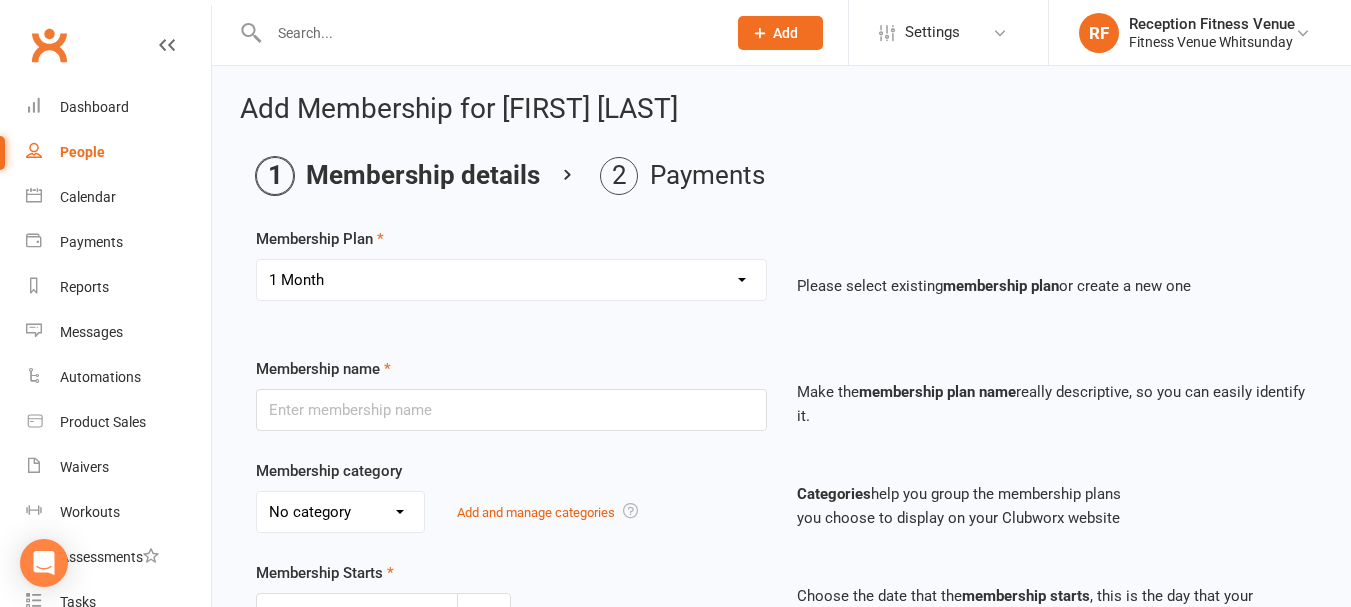 click on "Select a membership plan Create new Membership Plan Regular Access Ongoing Regular Ongoing Mates Rates Base Rate 1 month Select Rate 1 Month 3 Months 6 Months 12 months 10 Pass 10 Pass Select 1 Week Workcover 8 Week Challenge FV Staff 1 Month Student Regular Kids Personal Training PAYG Student Ongoing Casual Attendance 10 Pass Student 5 Pass Infrared Sauna 1 Week Student 2 Weeks 6 Week Reset" at bounding box center [511, 280] 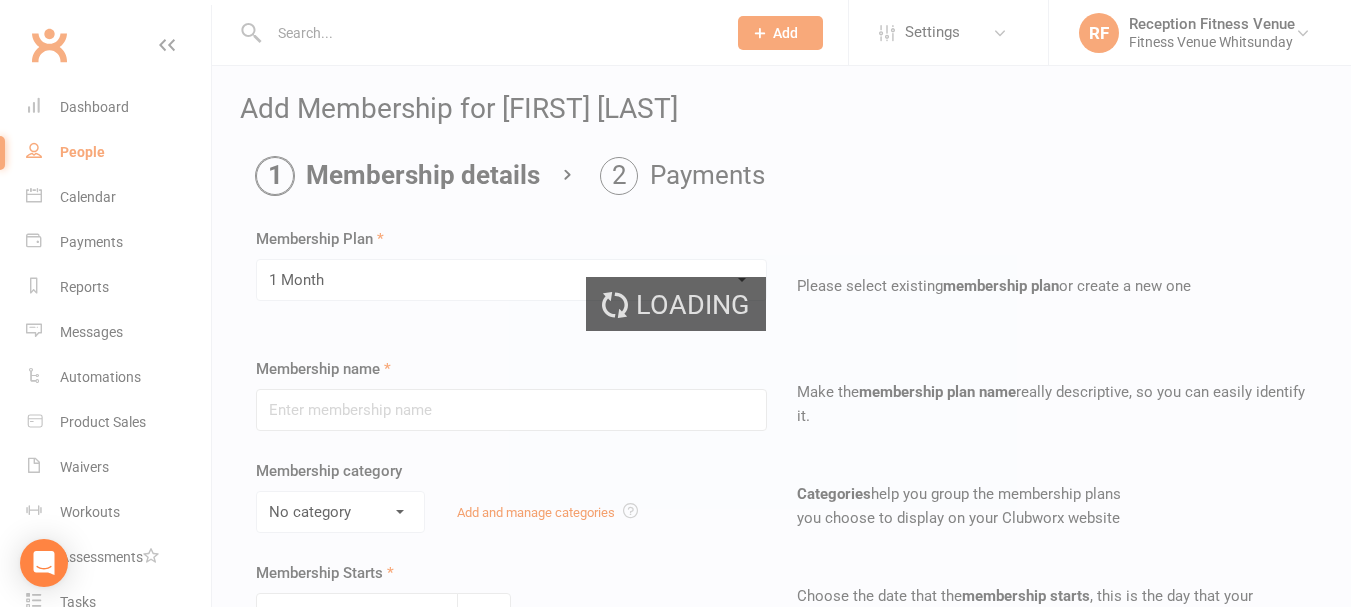 type on "1 Month" 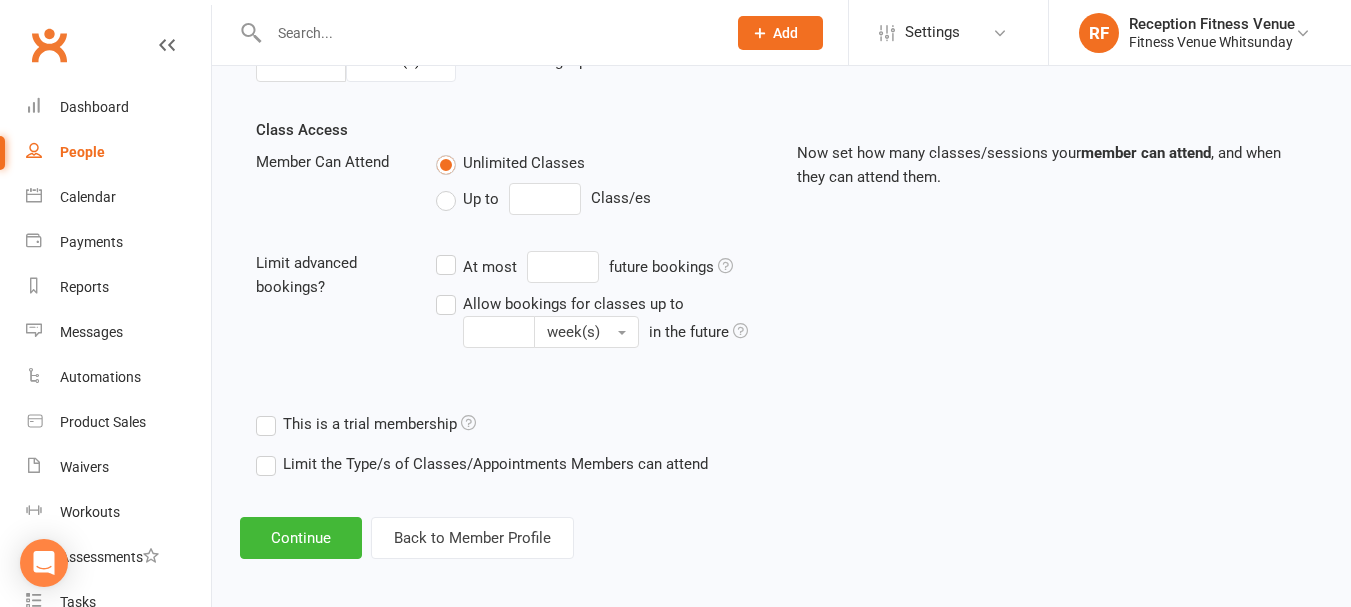 scroll, scrollTop: 664, scrollLeft: 0, axis: vertical 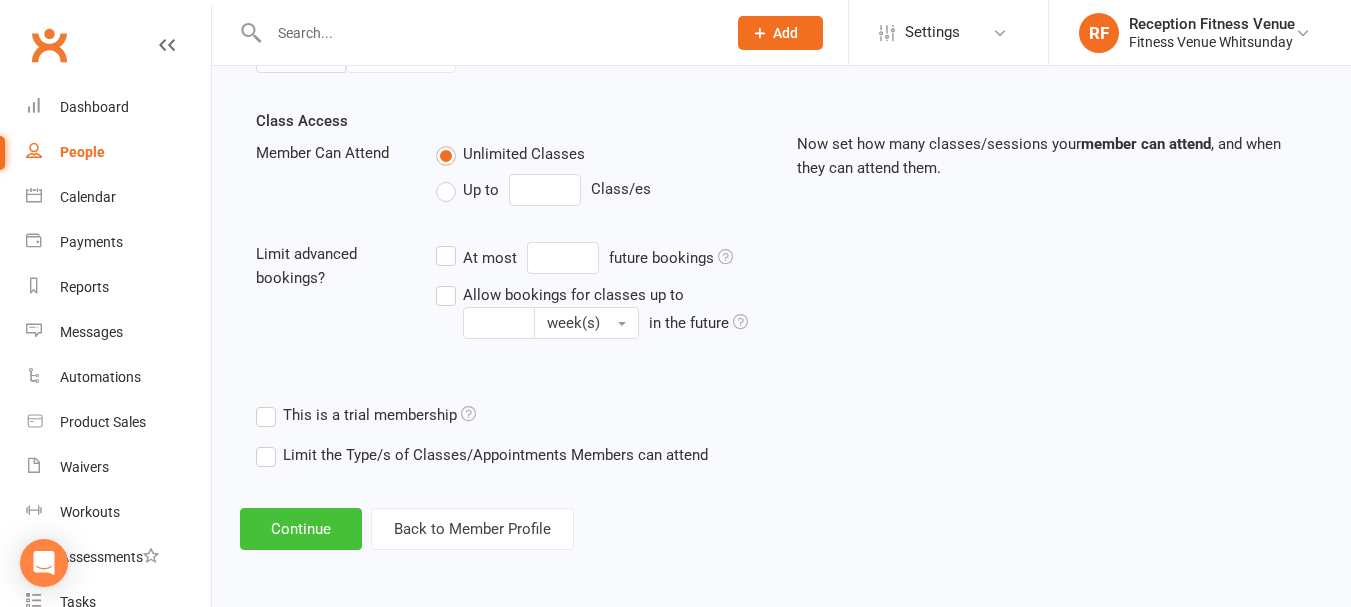 click on "Continue" at bounding box center (301, 529) 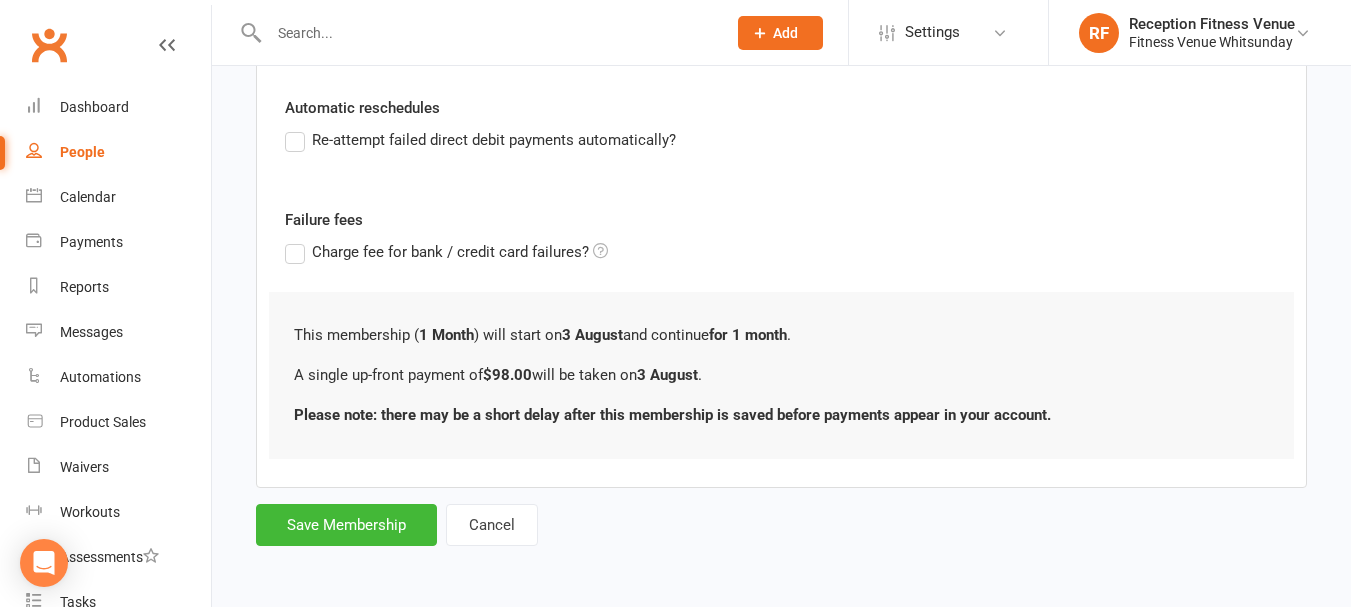 scroll, scrollTop: 0, scrollLeft: 0, axis: both 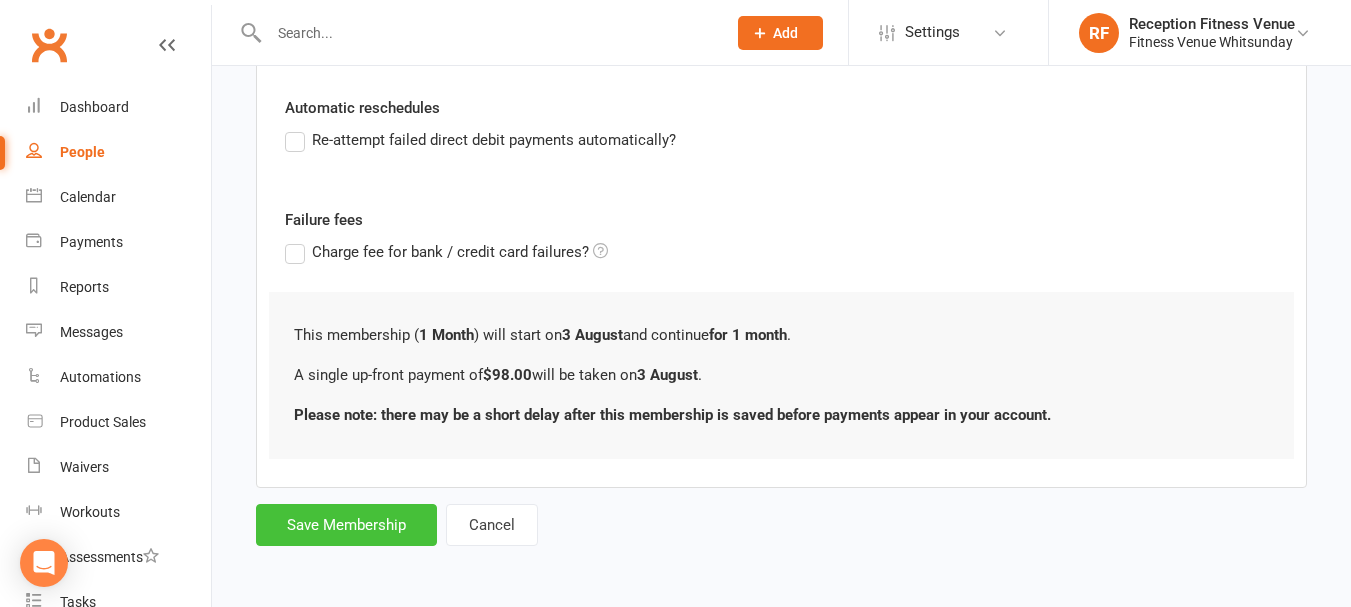 click on "Save Membership" at bounding box center (346, 525) 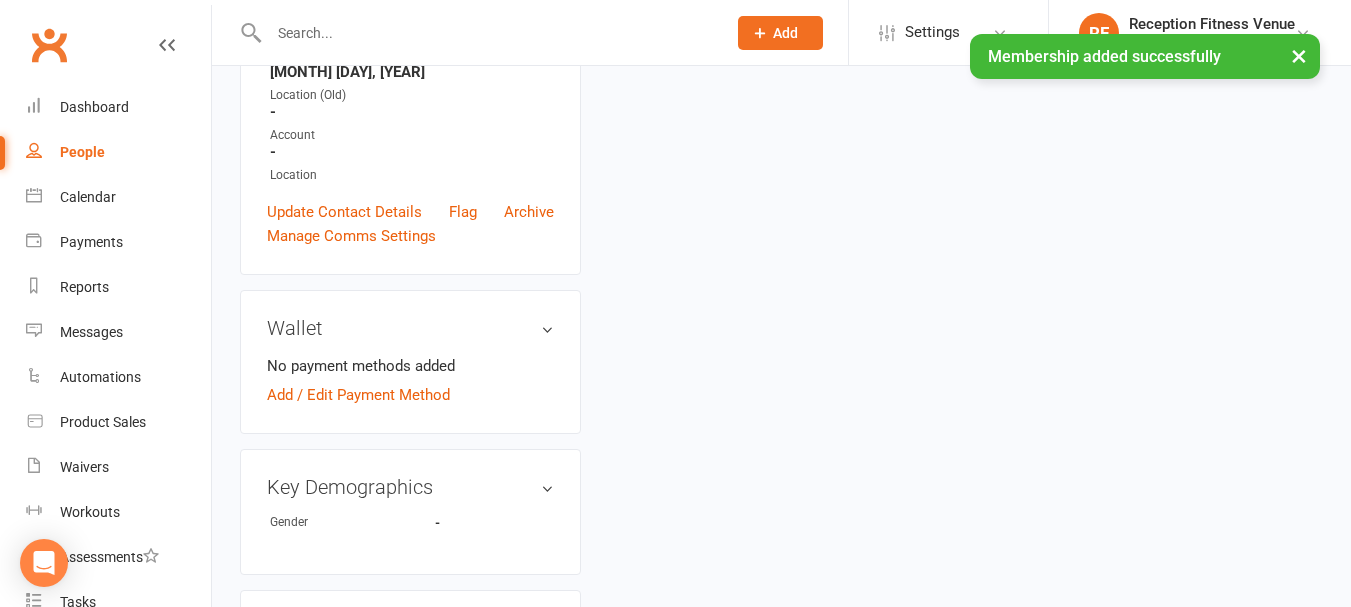 scroll, scrollTop: 0, scrollLeft: 0, axis: both 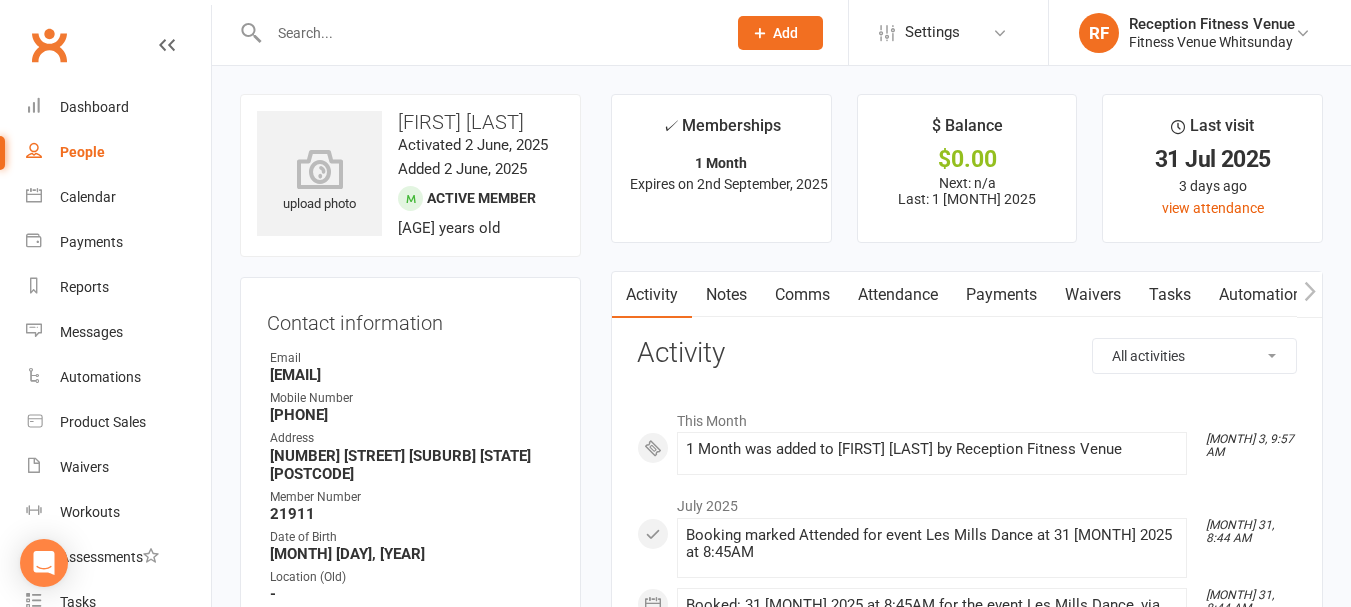 click on "Payments" at bounding box center [1001, 295] 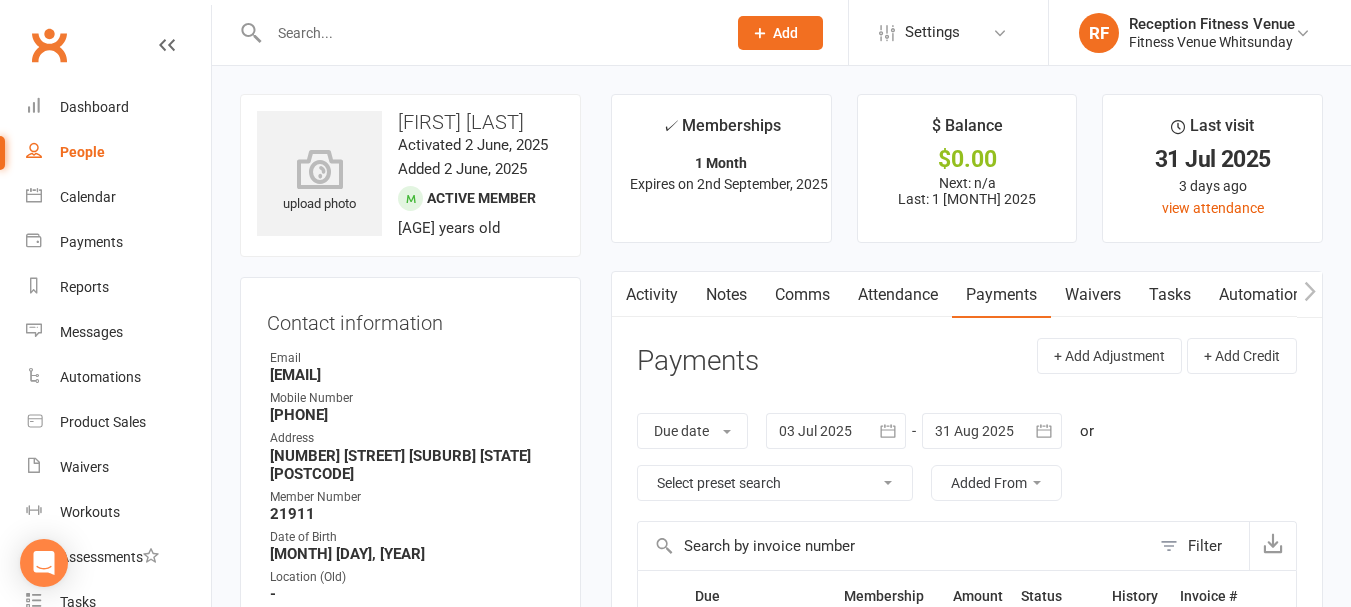 scroll, scrollTop: 311, scrollLeft: 0, axis: vertical 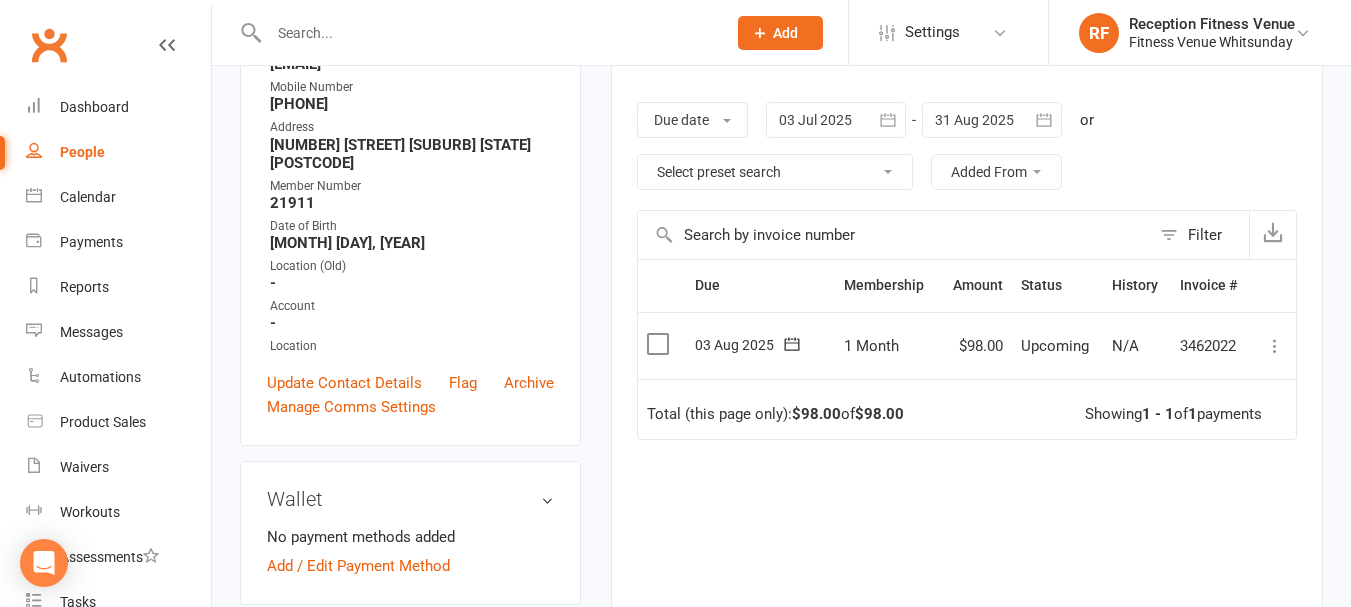 click at bounding box center [660, 344] 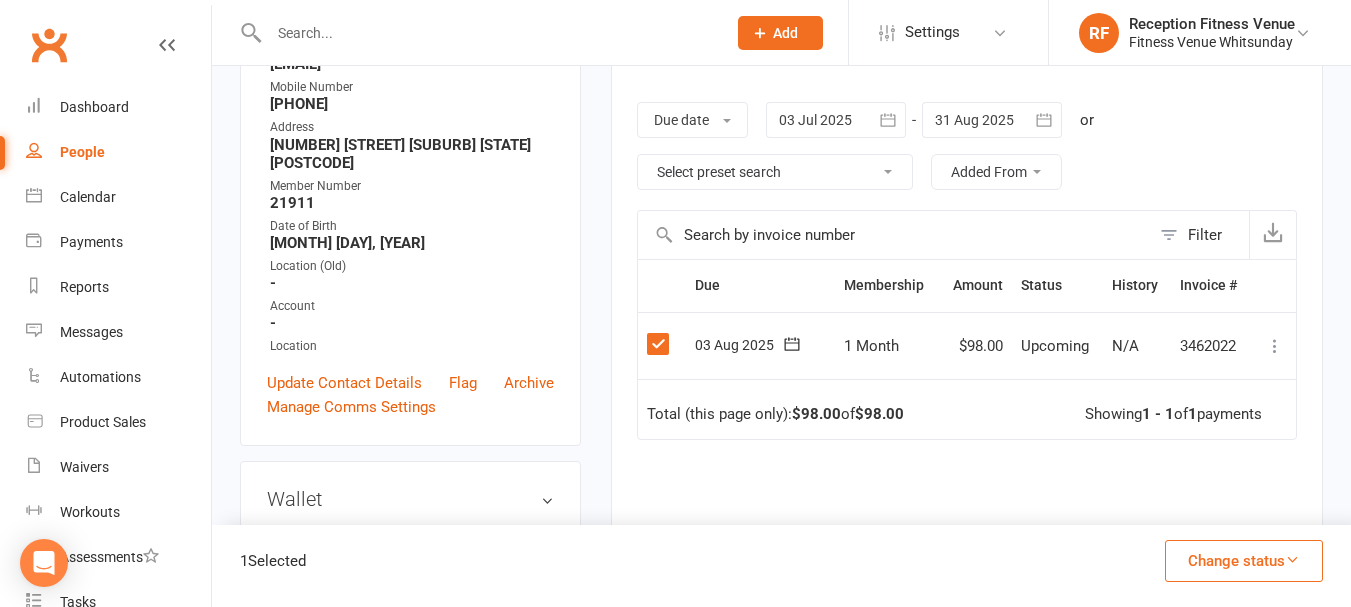 click on "Change status" at bounding box center [1244, 561] 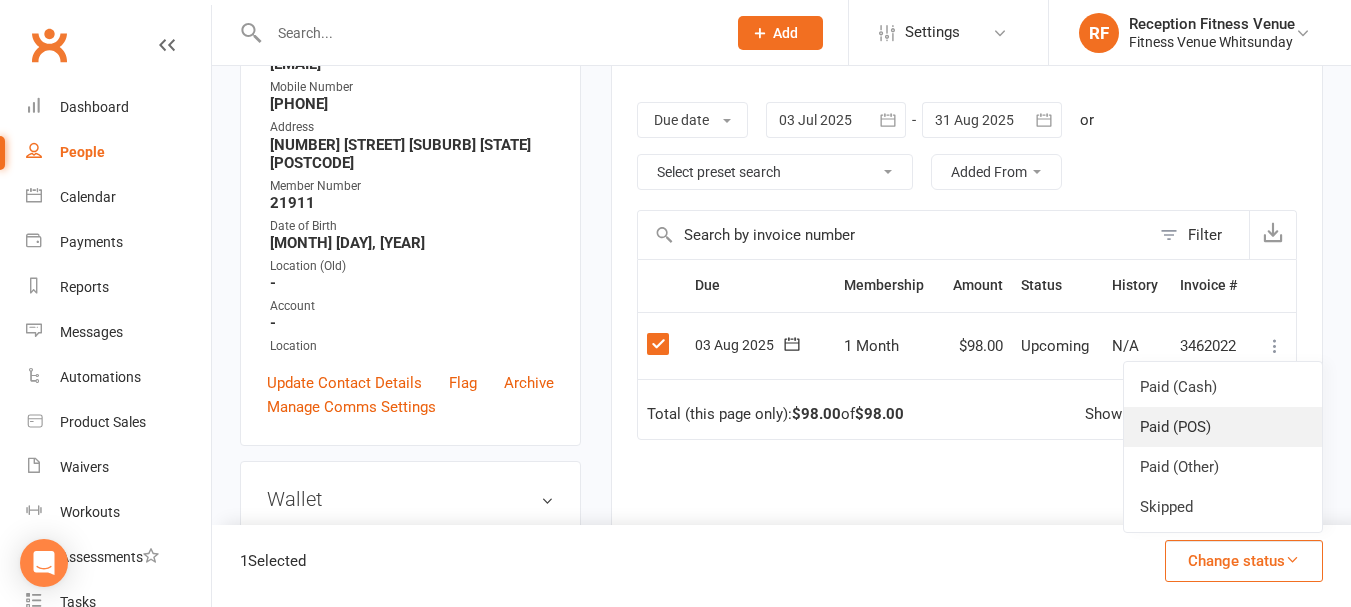 click on "Paid (POS)" at bounding box center (1223, 427) 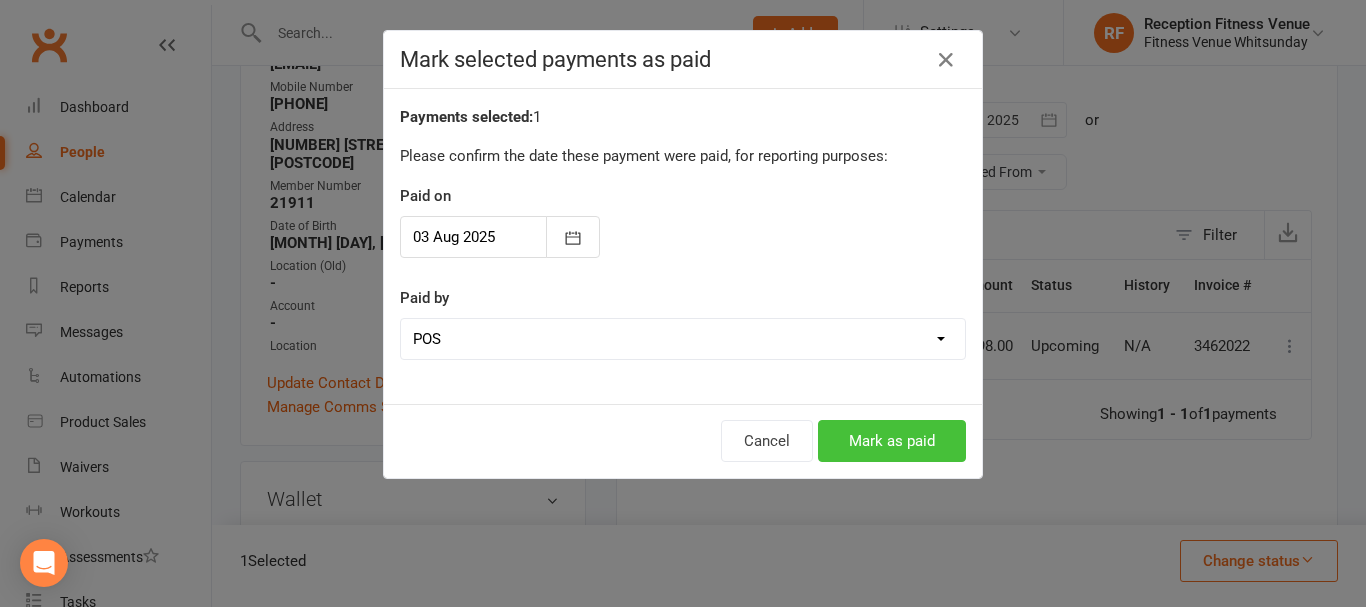 click on "Mark as paid" at bounding box center (892, 441) 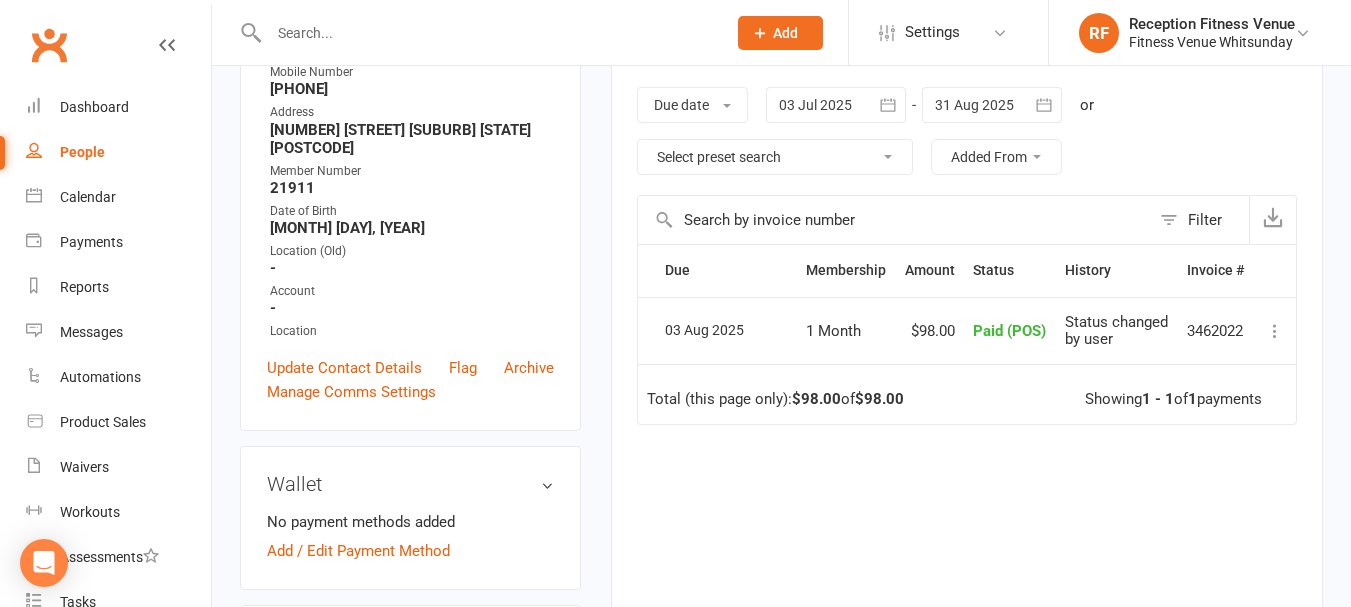 scroll, scrollTop: 0, scrollLeft: 0, axis: both 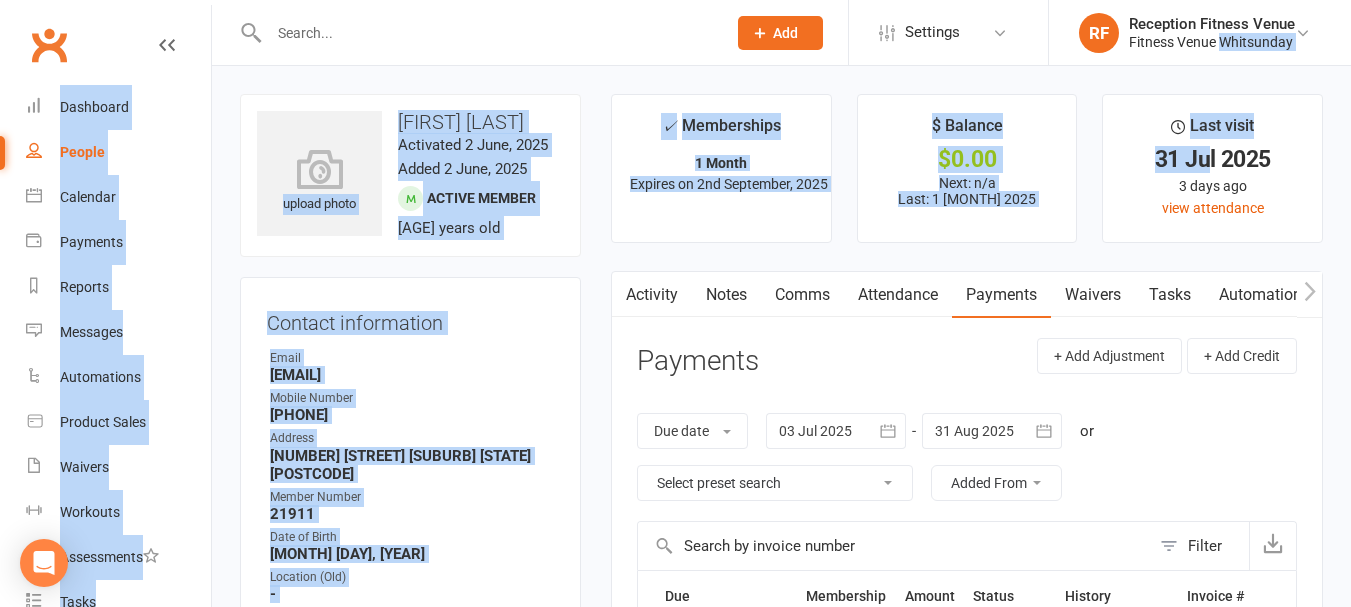 drag, startPoint x: 1226, startPoint y: 30, endPoint x: 1226, endPoint y: -9, distance: 39 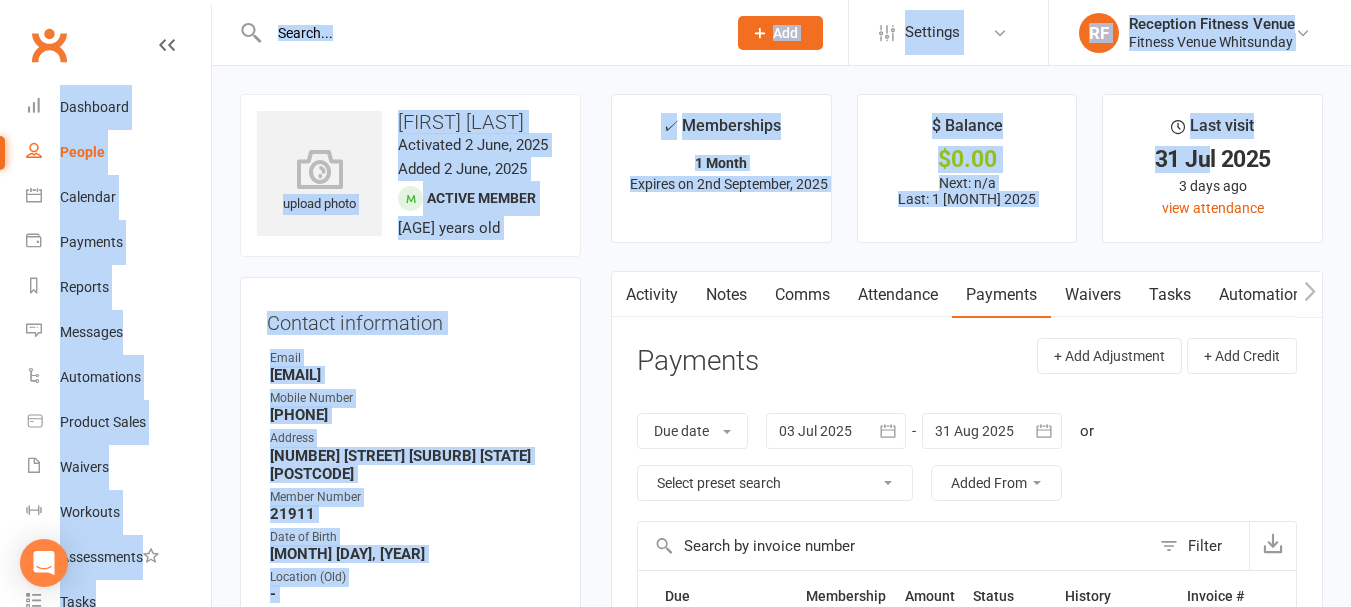 click on "RF Reception Fitness Venue Fitness Venue Whitsunday My profile Help Terms & conditions  Privacy policy  Sign out" at bounding box center (1199, 32) 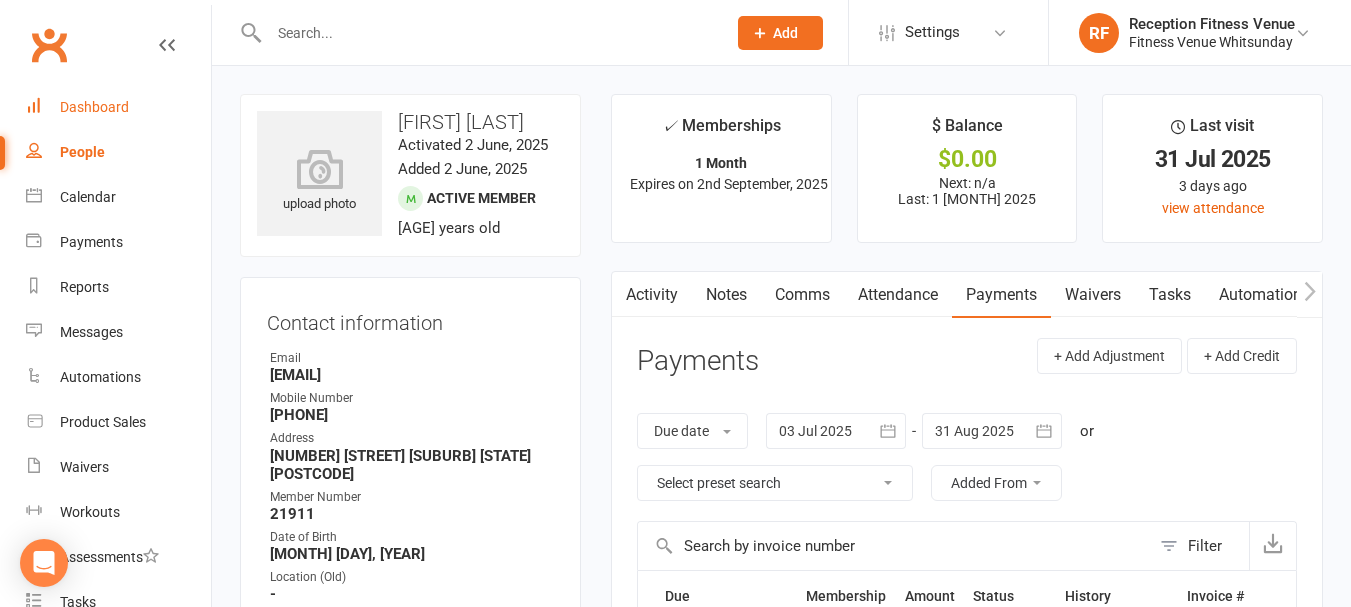 click on "Dashboard" at bounding box center (94, 107) 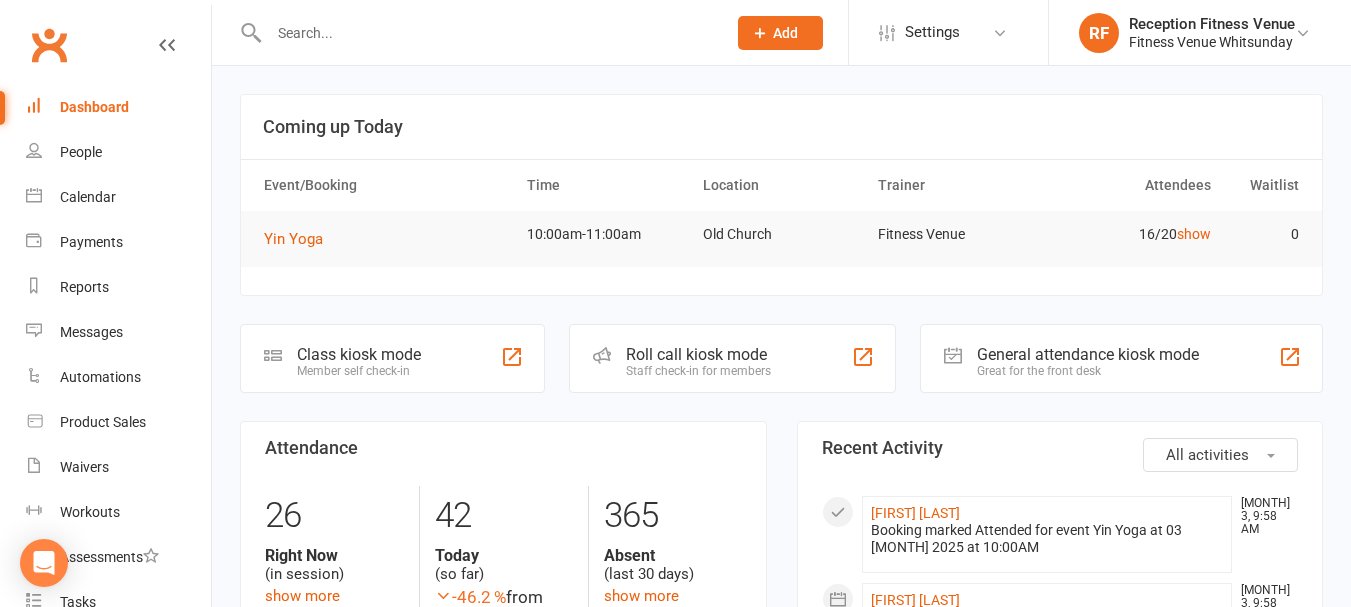 click on "General attendance kiosk mode" 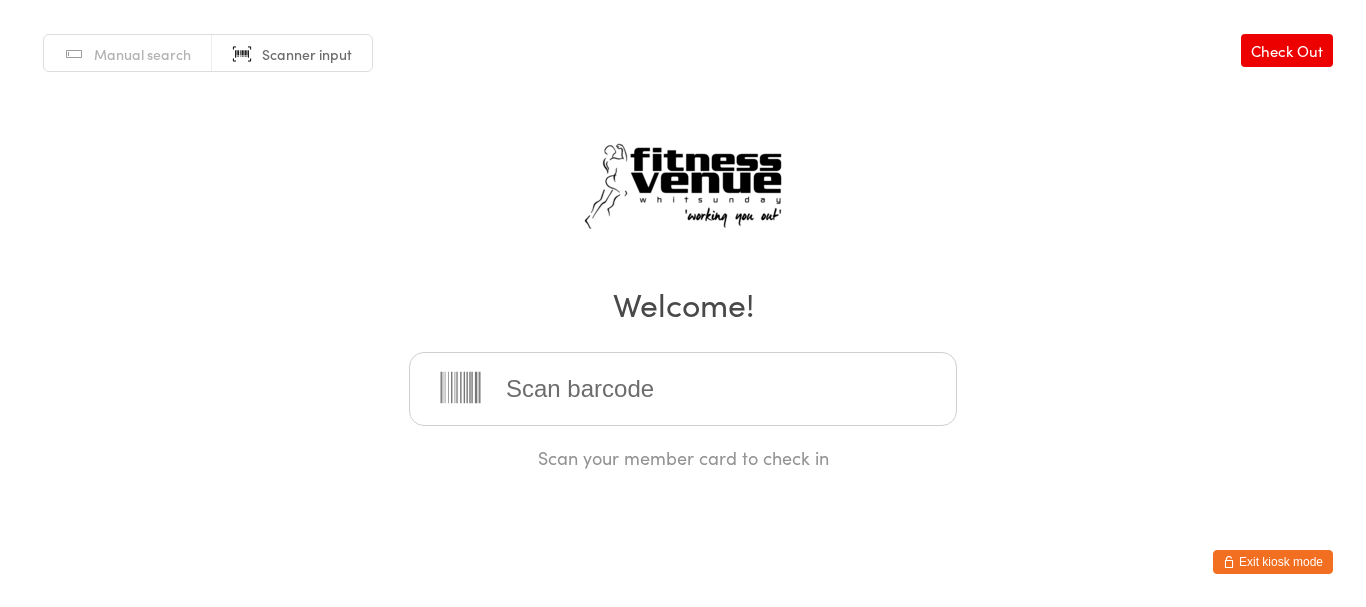 scroll, scrollTop: 0, scrollLeft: 0, axis: both 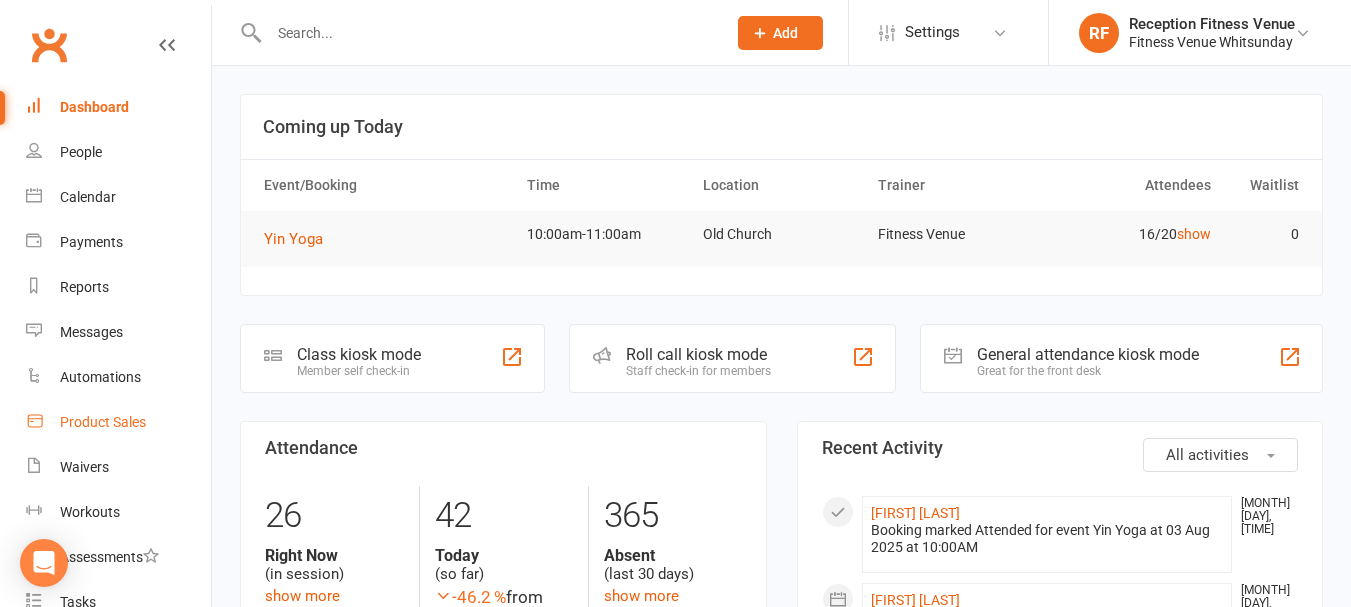 click on "Product Sales" at bounding box center (118, 422) 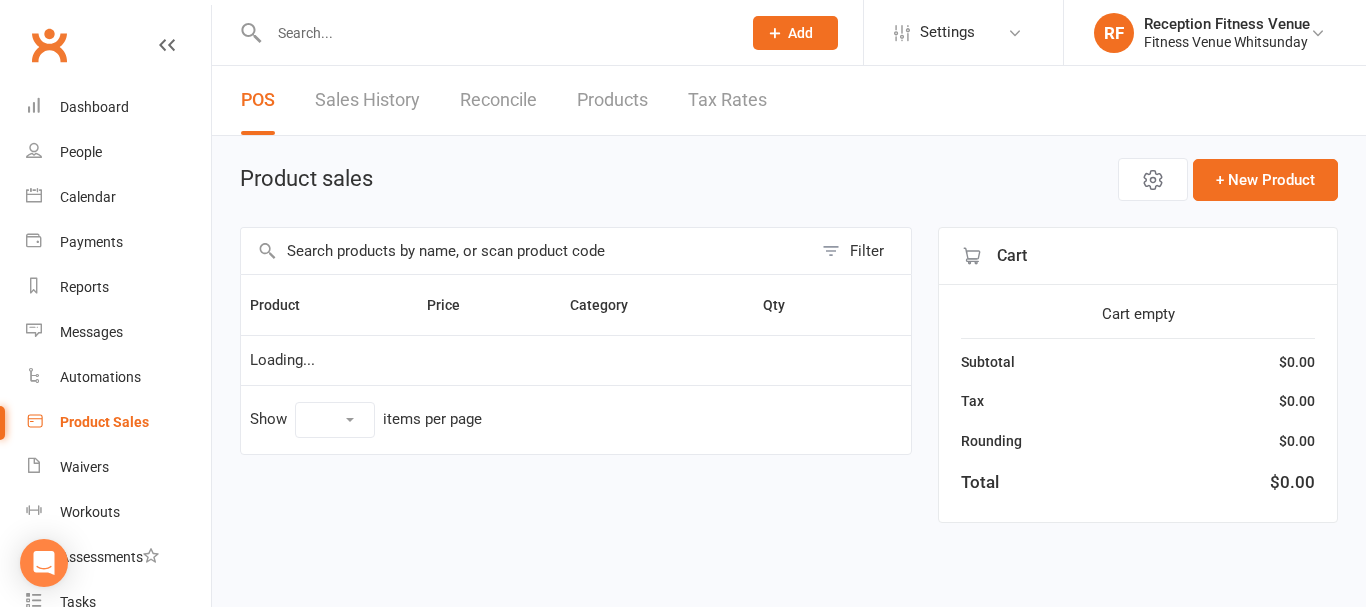 select on "100" 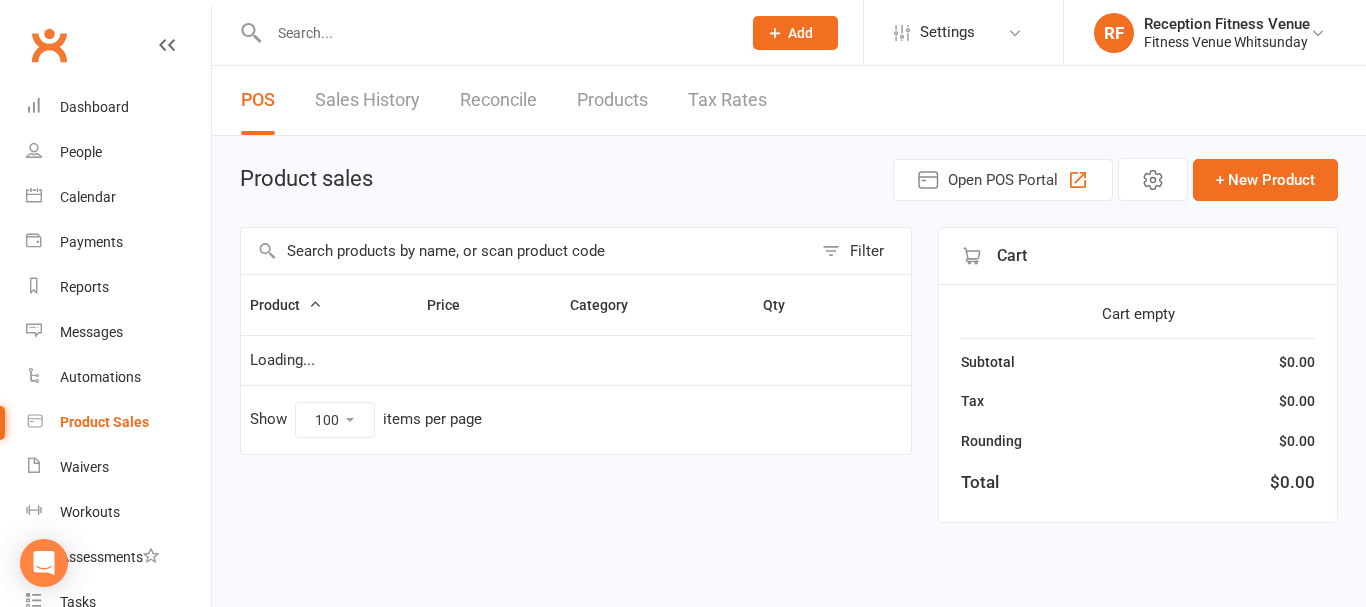click at bounding box center (526, 251) 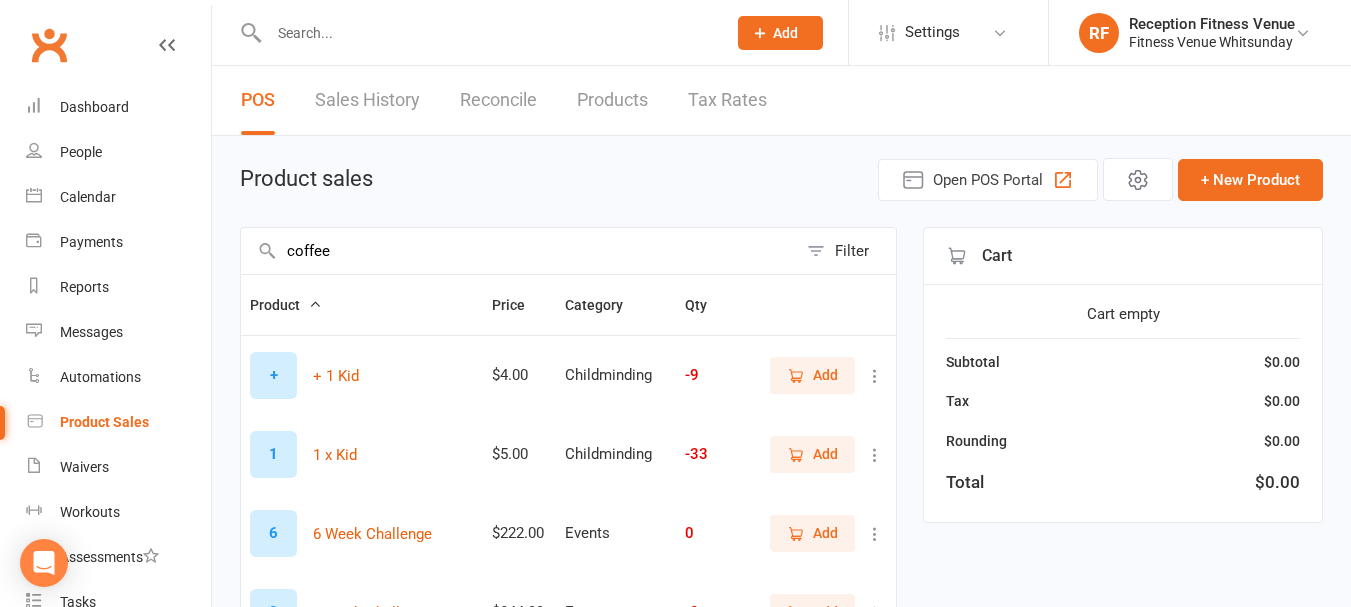 type on "coffee" 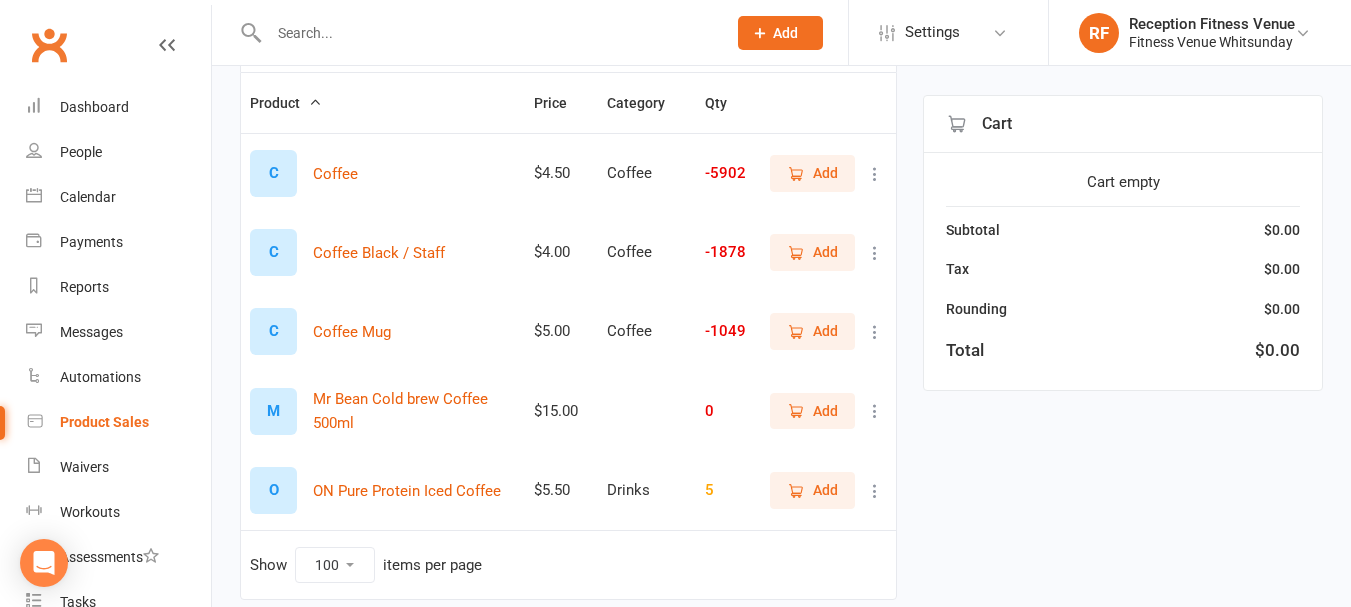 scroll, scrollTop: 173, scrollLeft: 0, axis: vertical 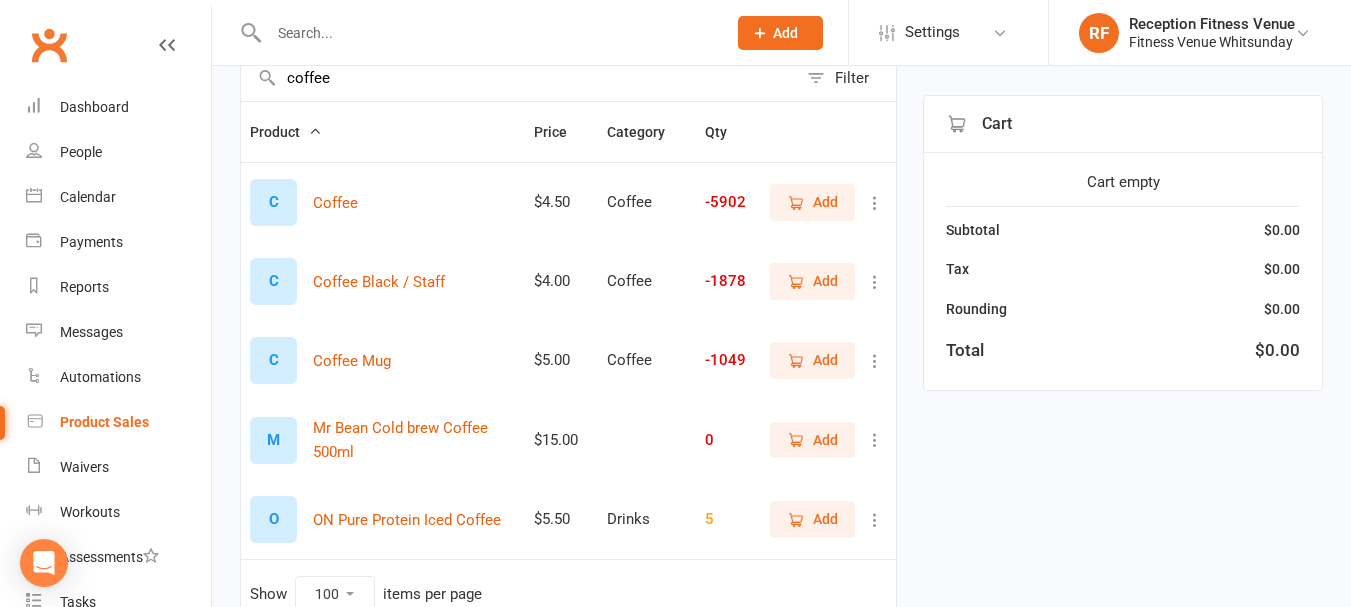 click on "Add" at bounding box center (812, 202) 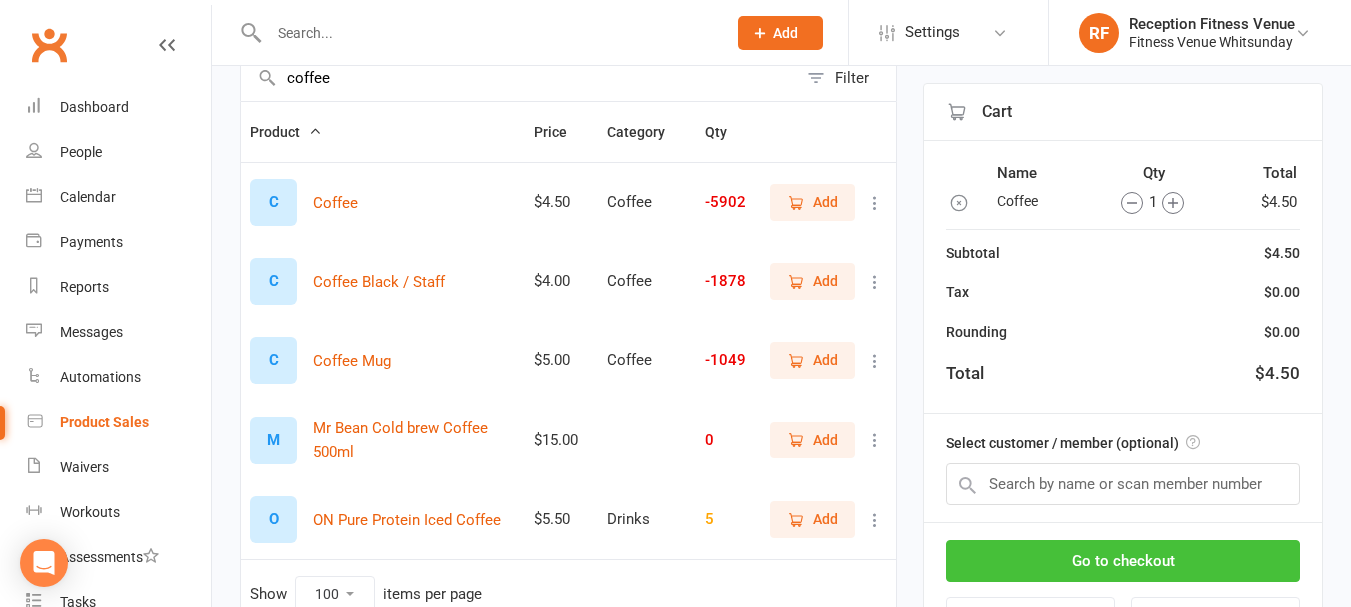 click on "Go to checkout" at bounding box center [1123, 561] 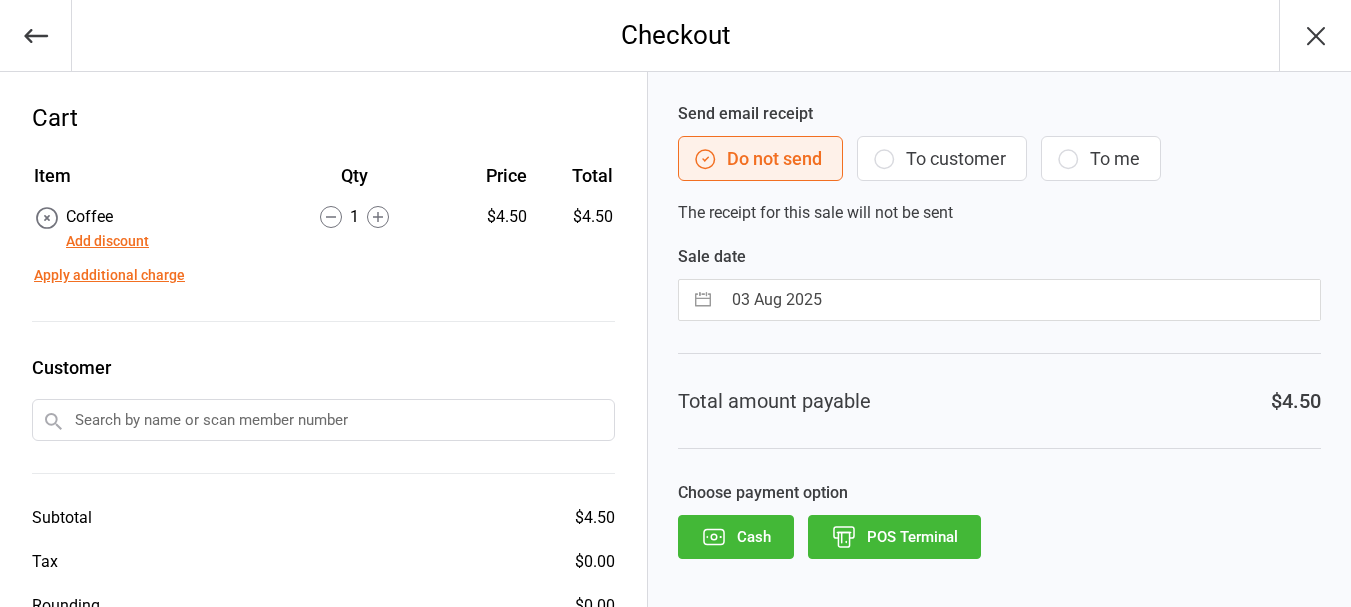 scroll, scrollTop: 0, scrollLeft: 0, axis: both 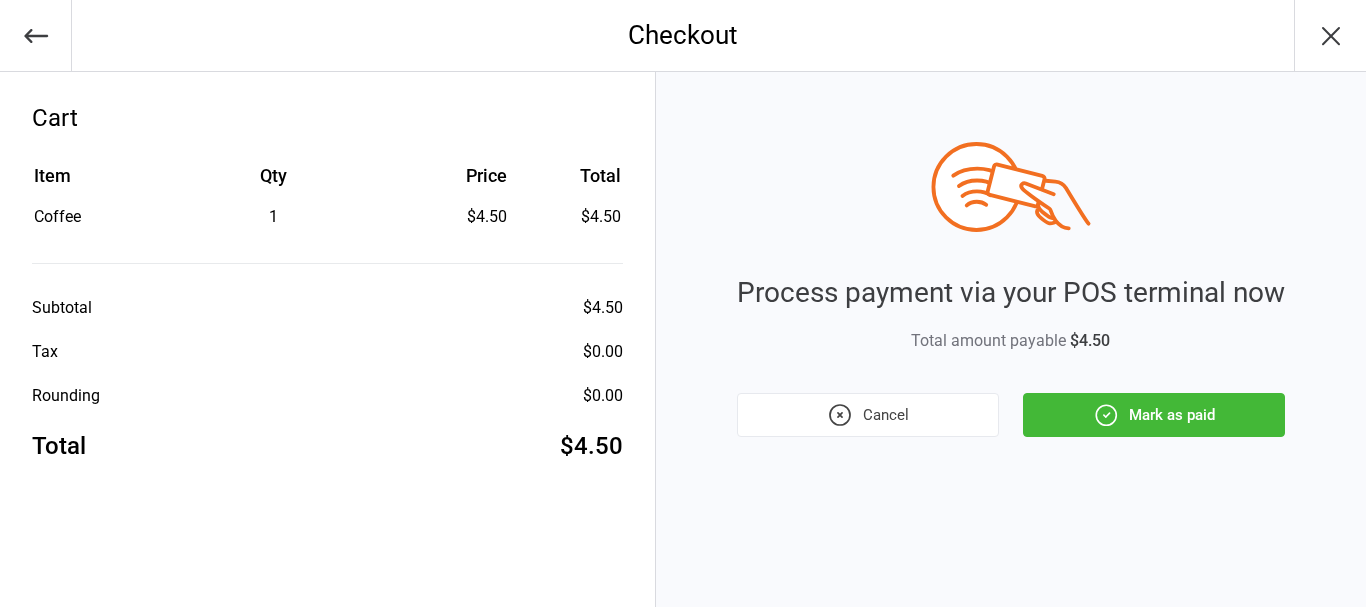 click on "Mark as paid" at bounding box center [1154, 415] 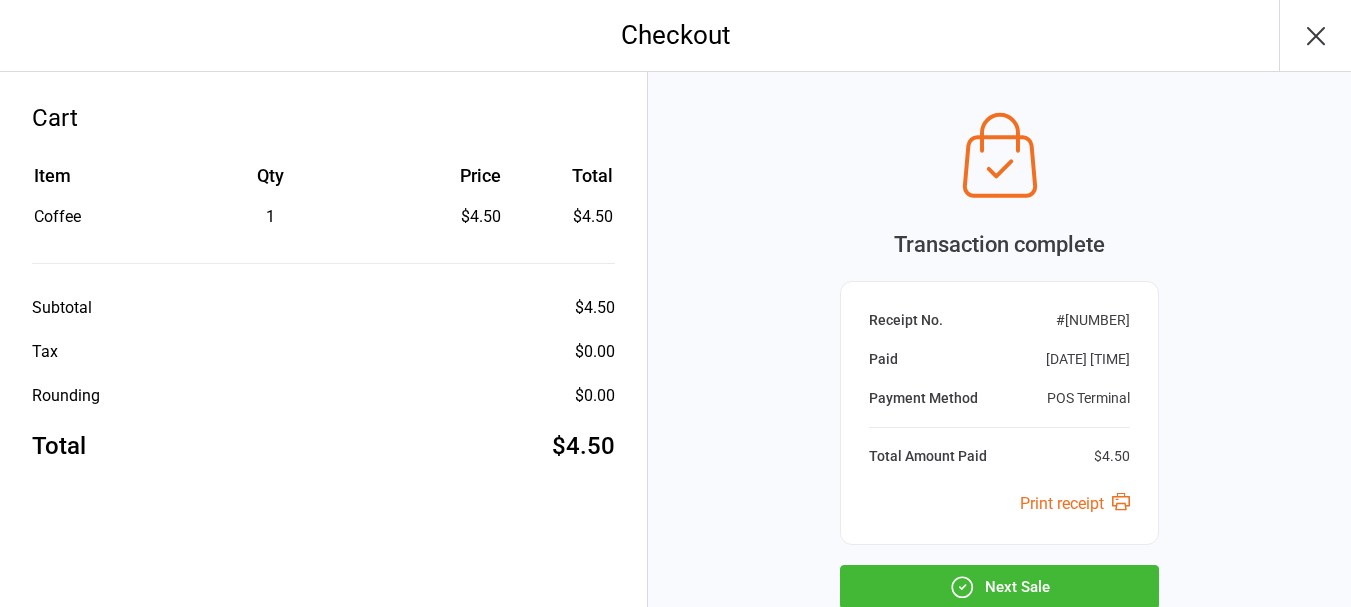 click 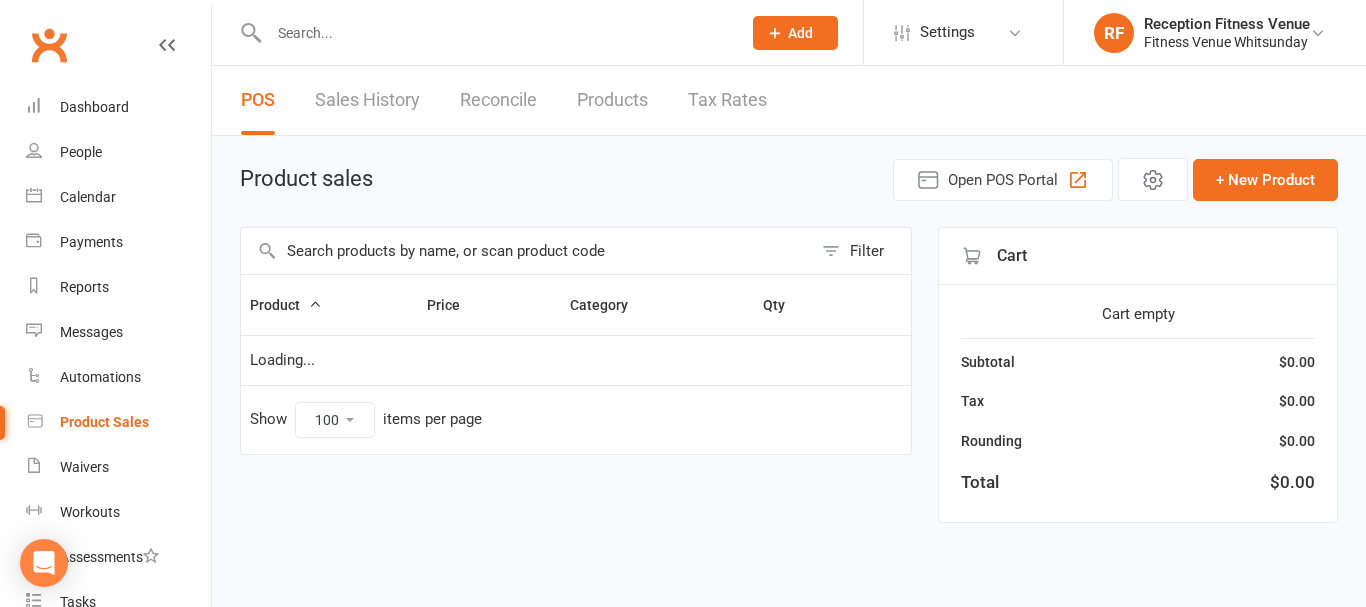 select on "100" 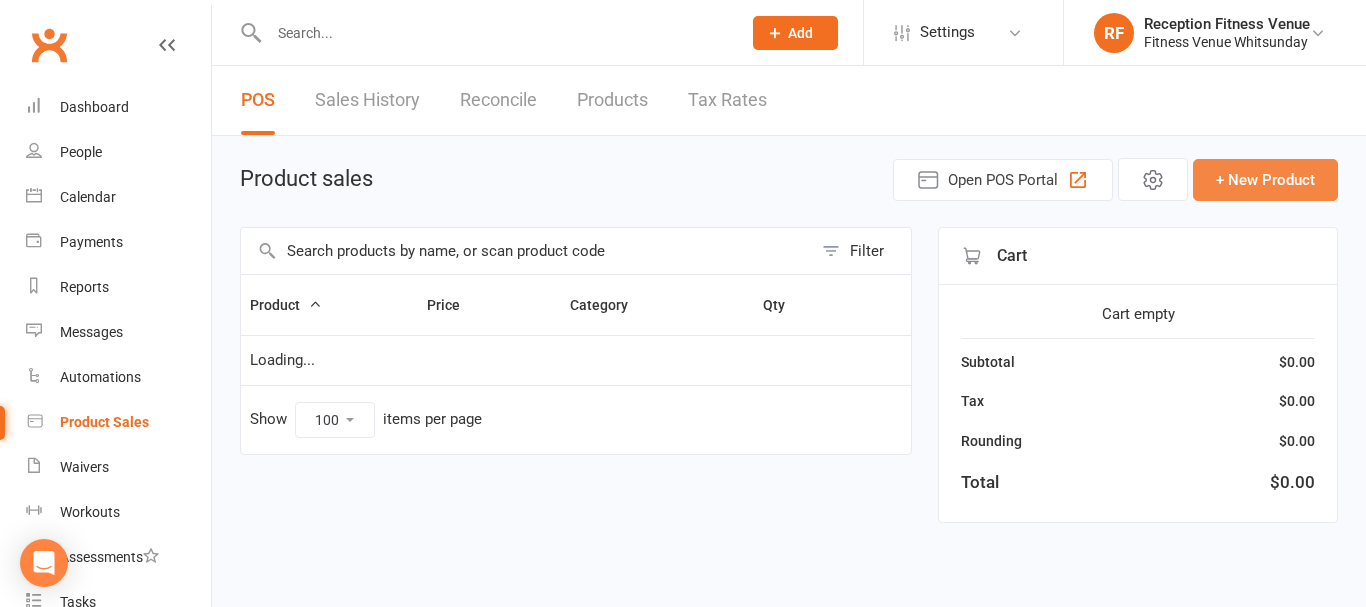 scroll, scrollTop: 0, scrollLeft: 0, axis: both 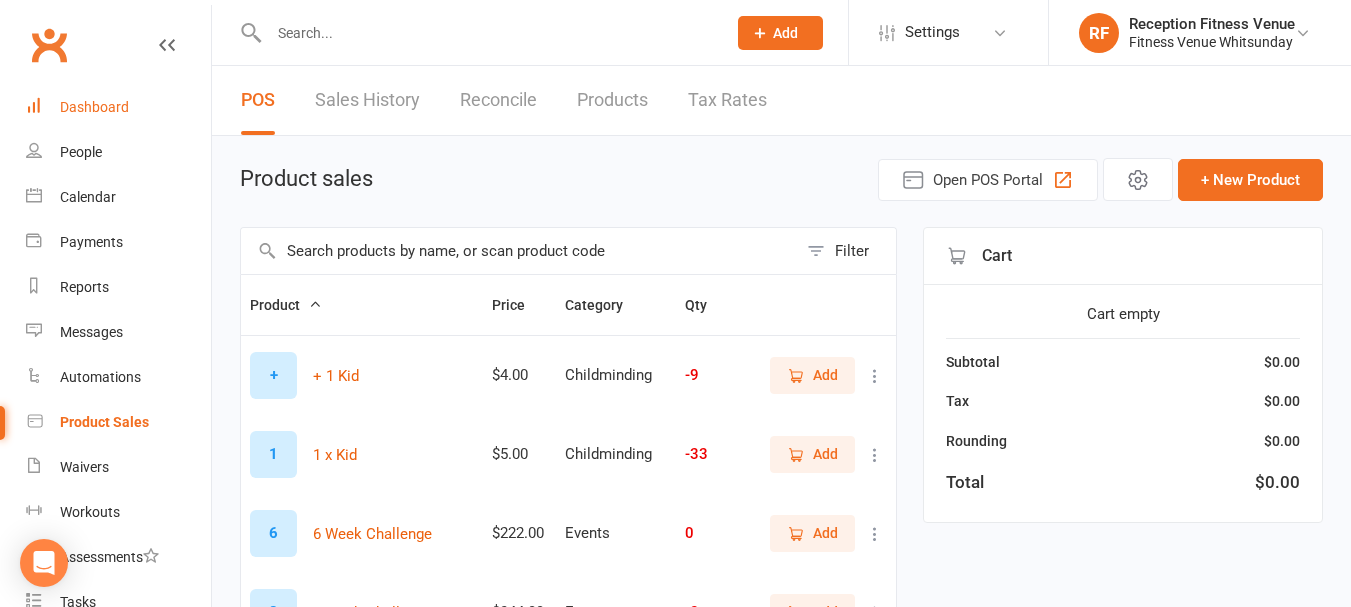 click on "Dashboard" at bounding box center (94, 107) 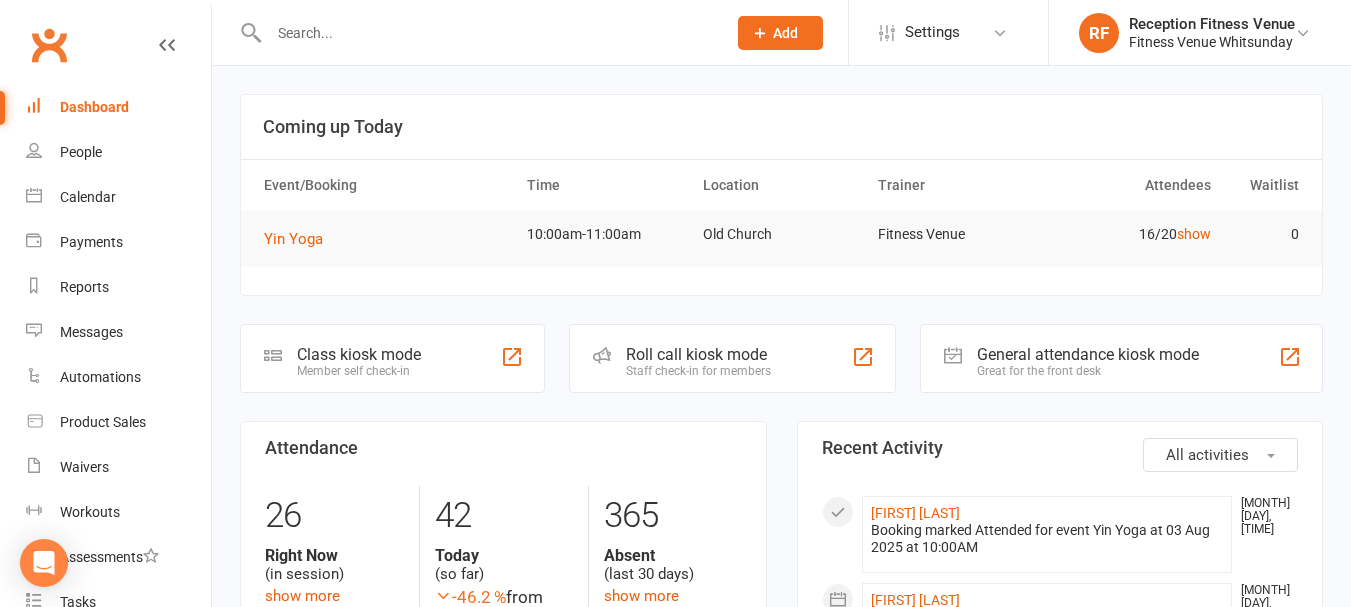 click on "General attendance kiosk mode" 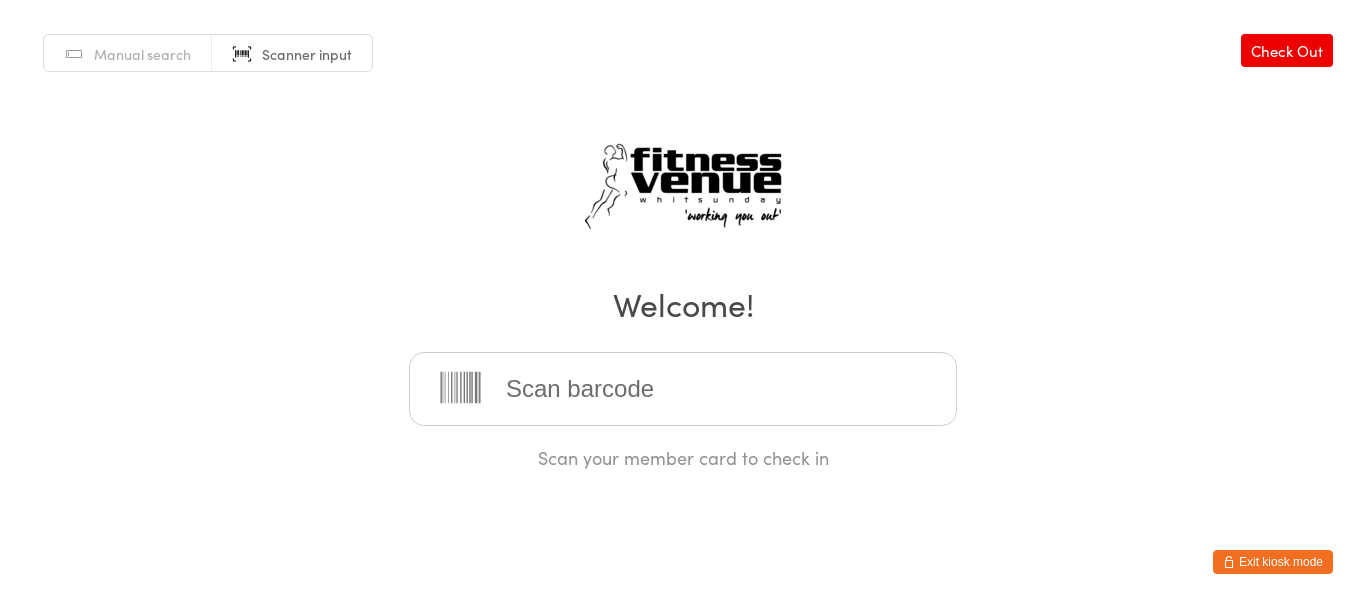 scroll, scrollTop: 0, scrollLeft: 0, axis: both 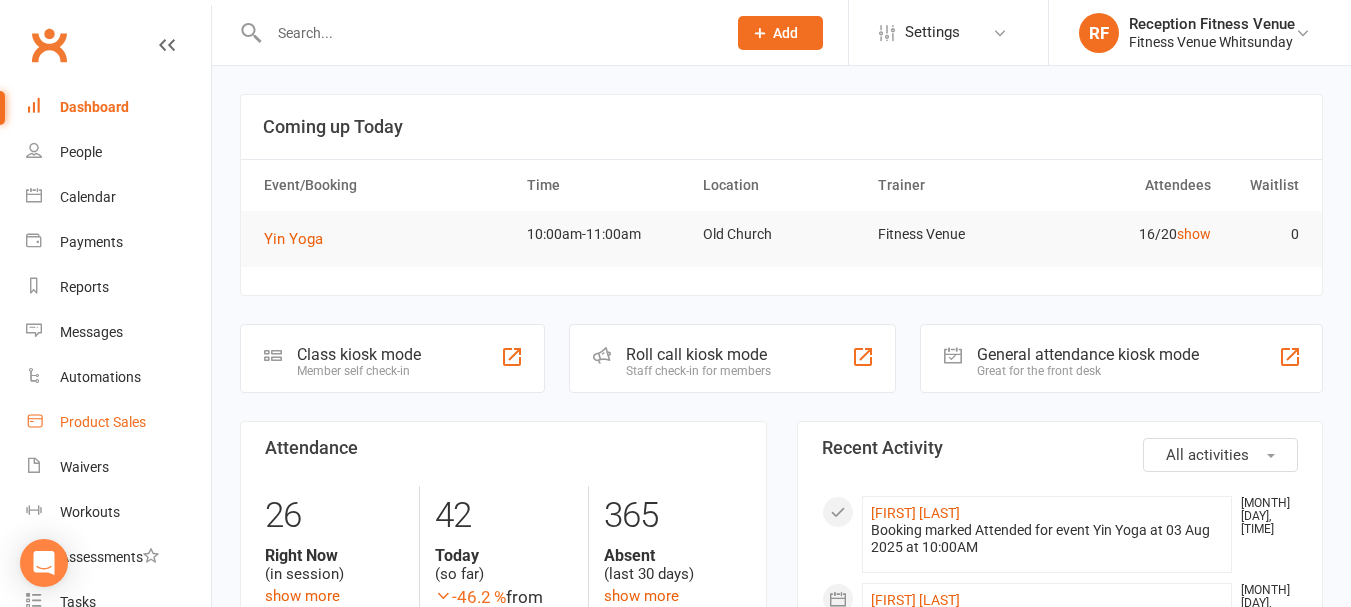 click on "Product Sales" at bounding box center (118, 422) 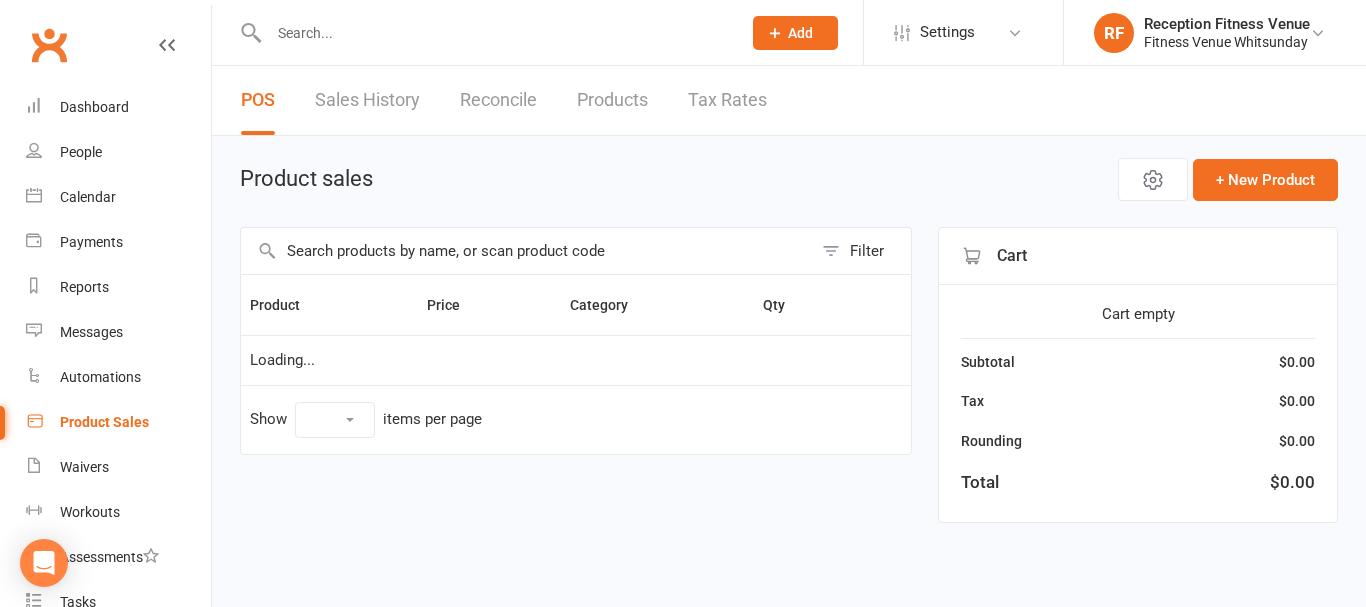 select on "100" 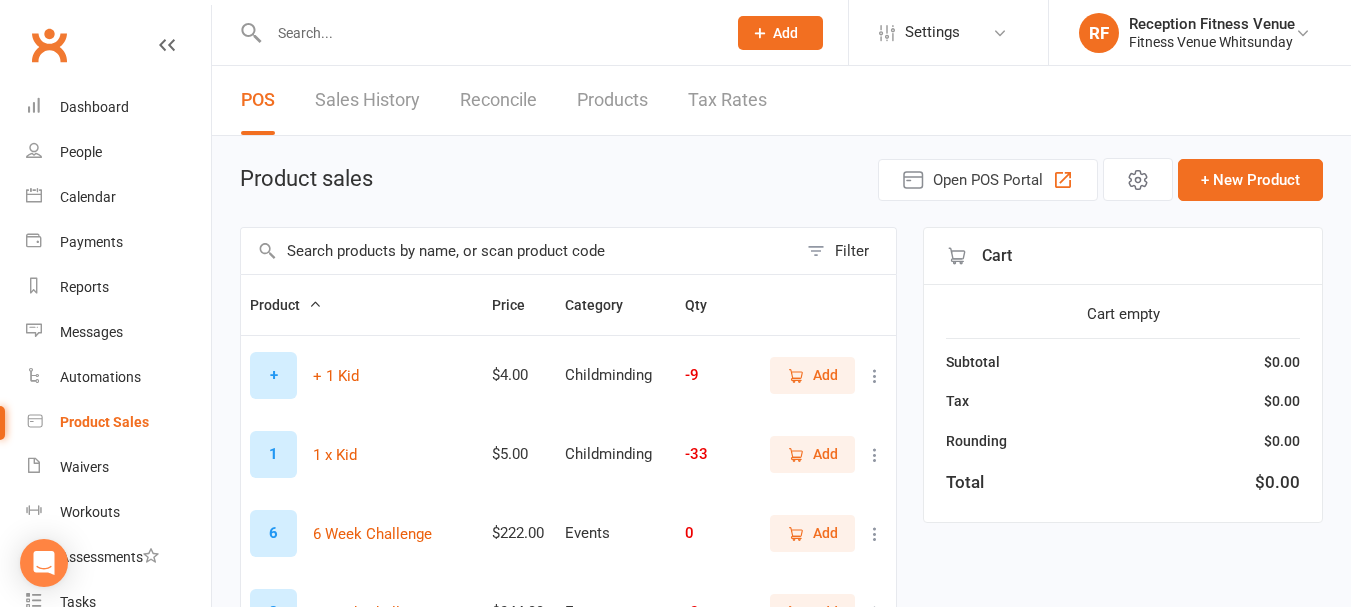 click at bounding box center [519, 251] 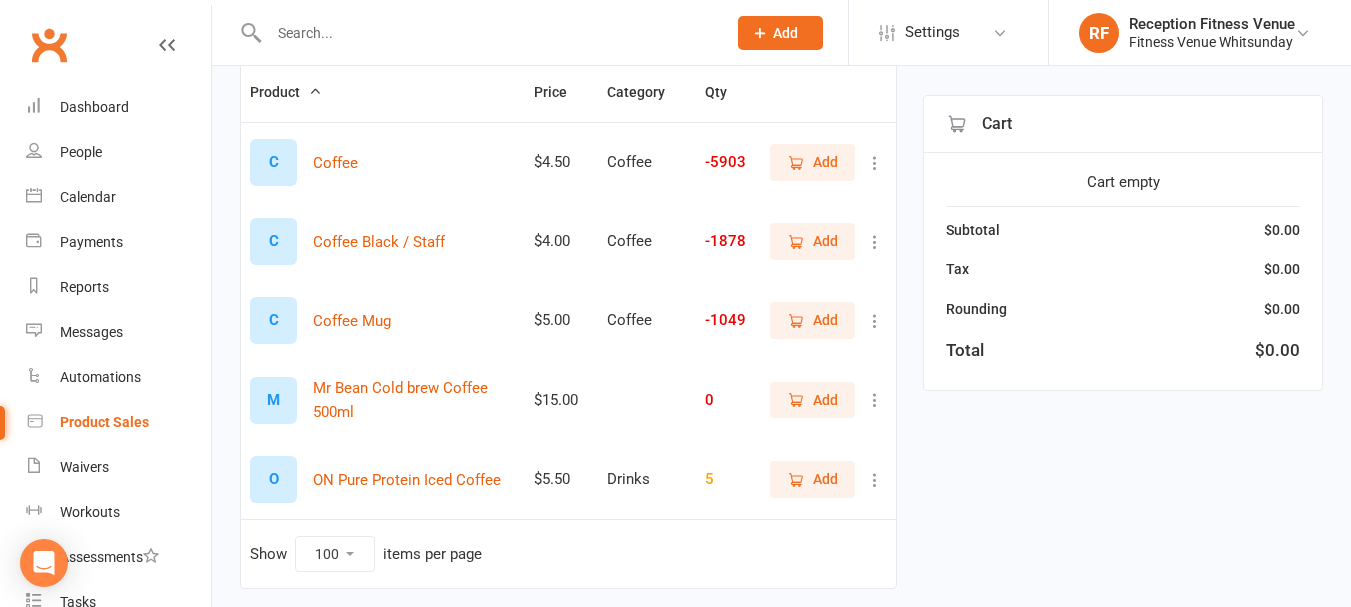 scroll, scrollTop: 216, scrollLeft: 0, axis: vertical 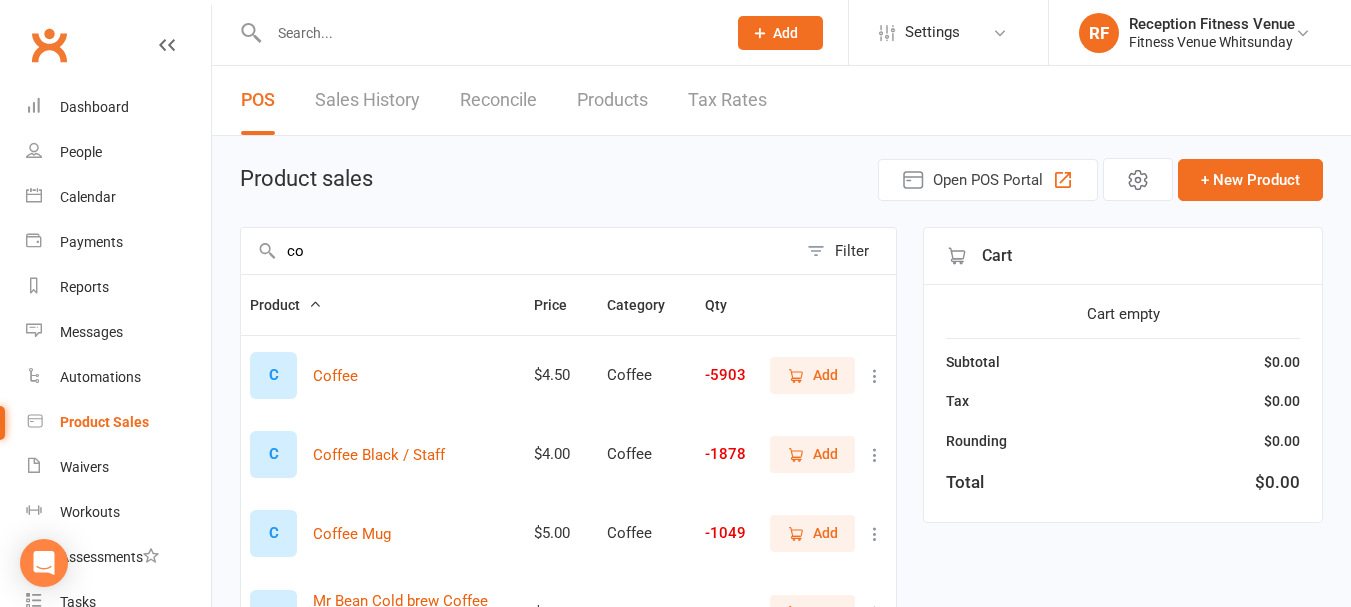 type on "c" 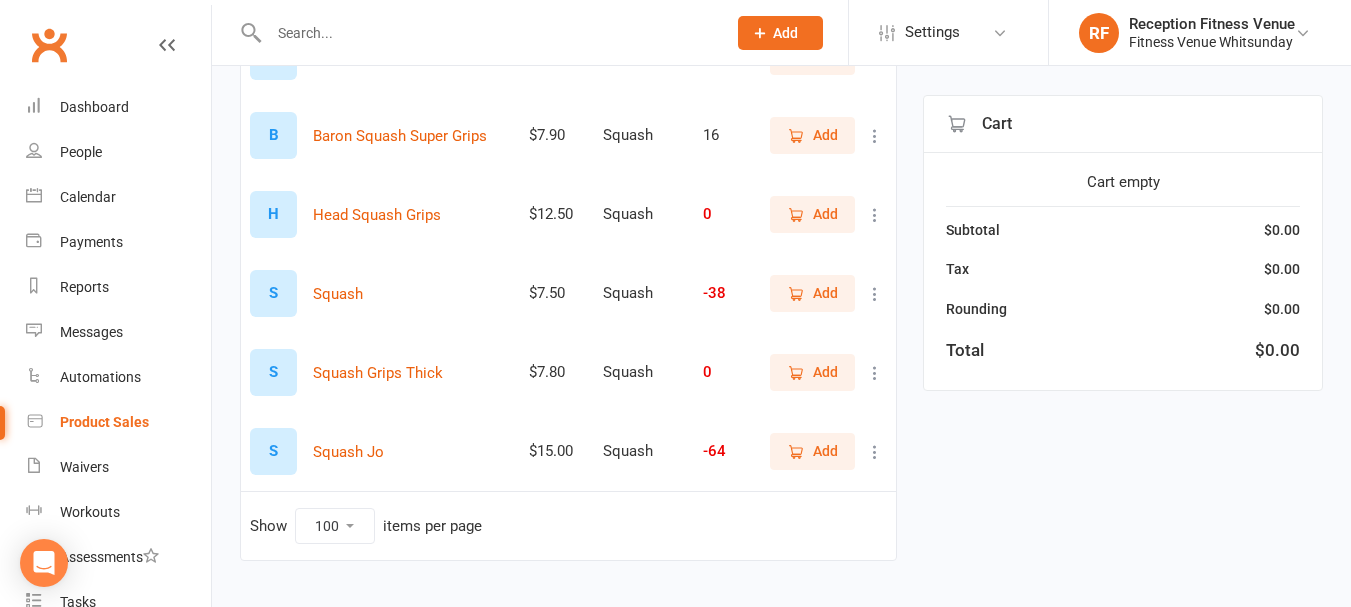 scroll, scrollTop: 317, scrollLeft: 0, axis: vertical 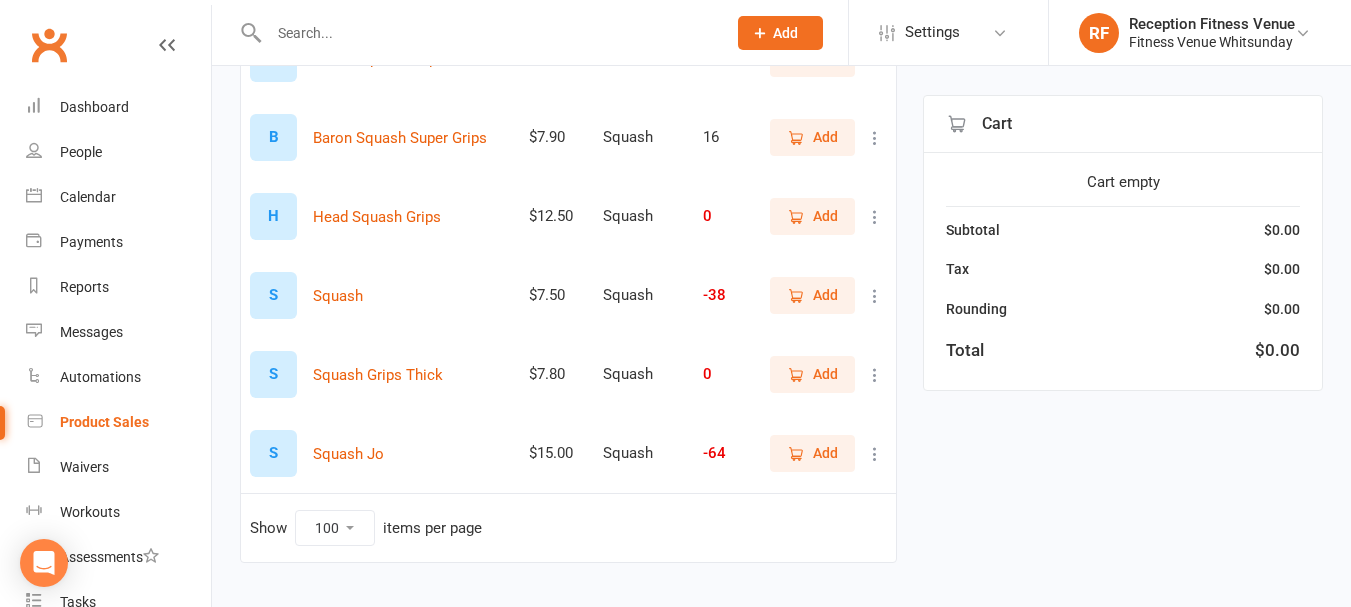 type on "squash" 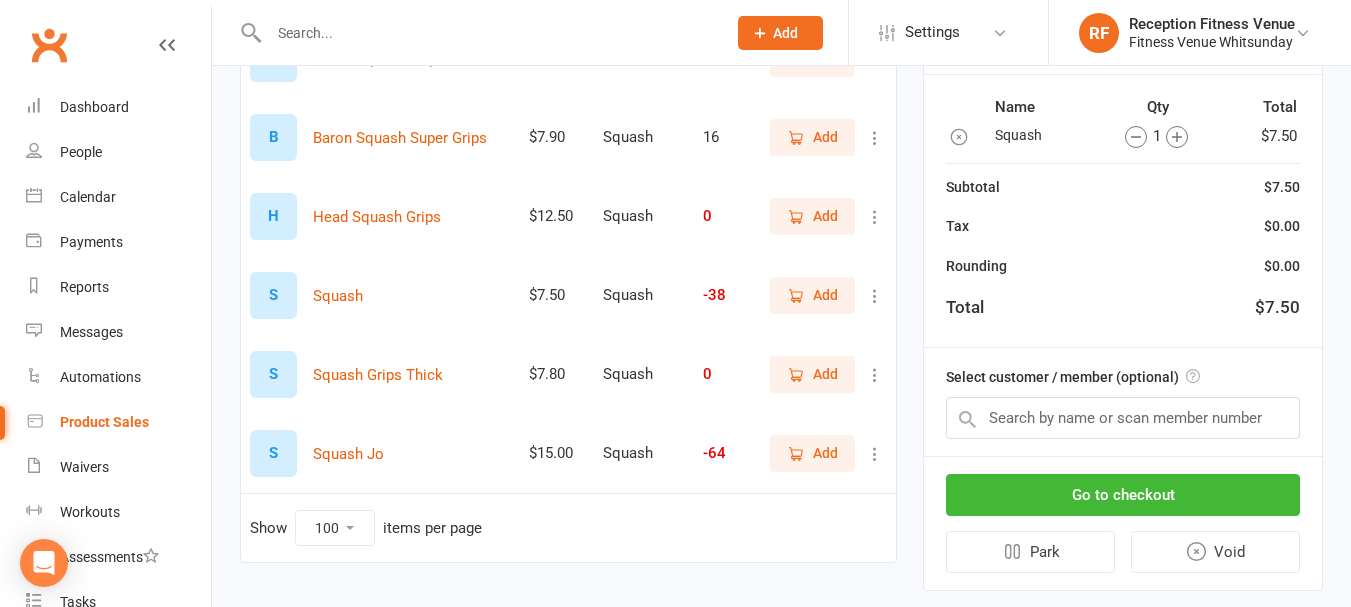 click on "Add" at bounding box center (825, 295) 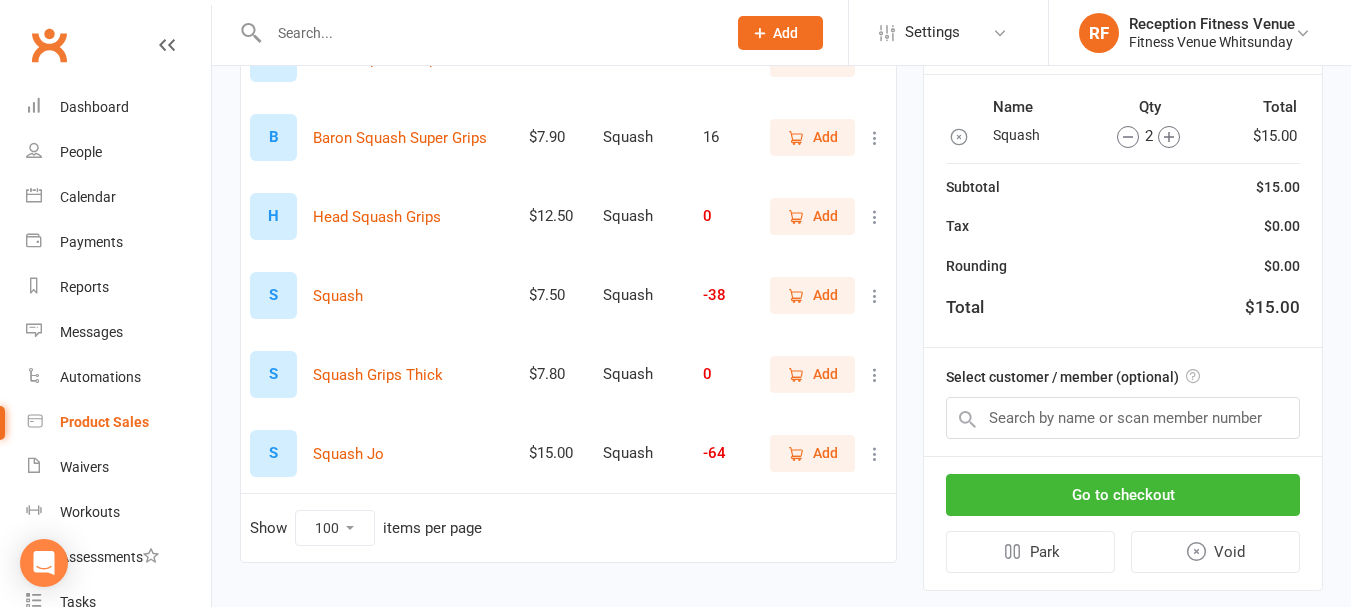 drag, startPoint x: 799, startPoint y: 292, endPoint x: 1145, endPoint y: 209, distance: 355.81595 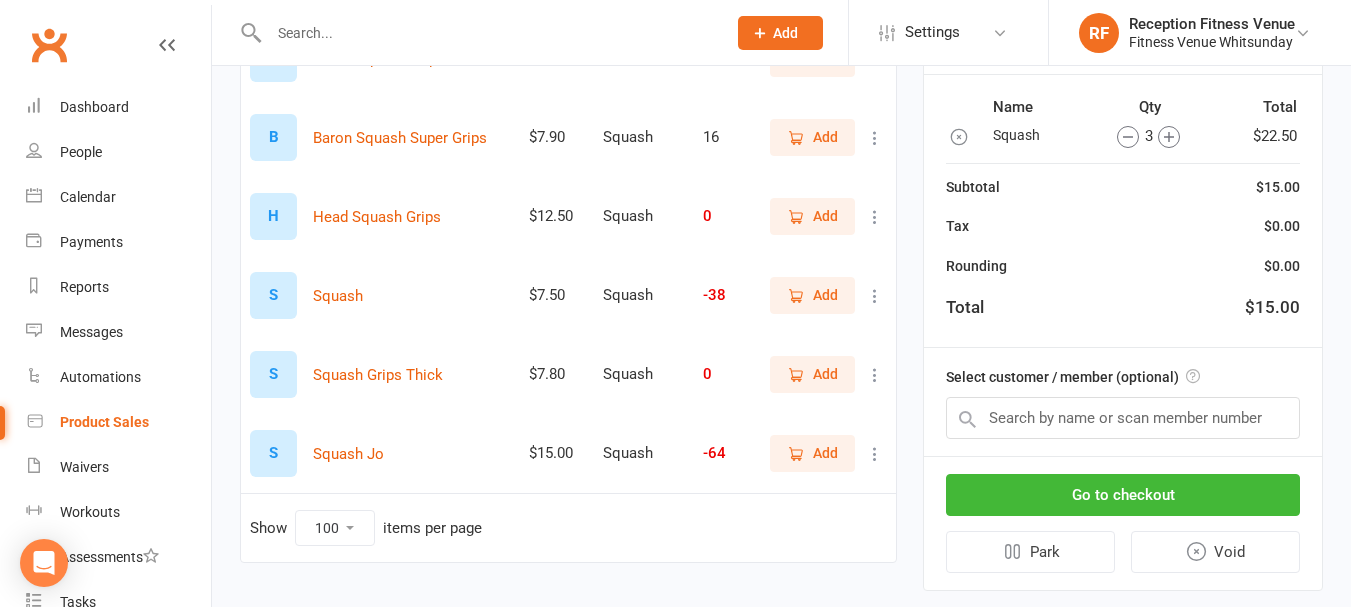 click 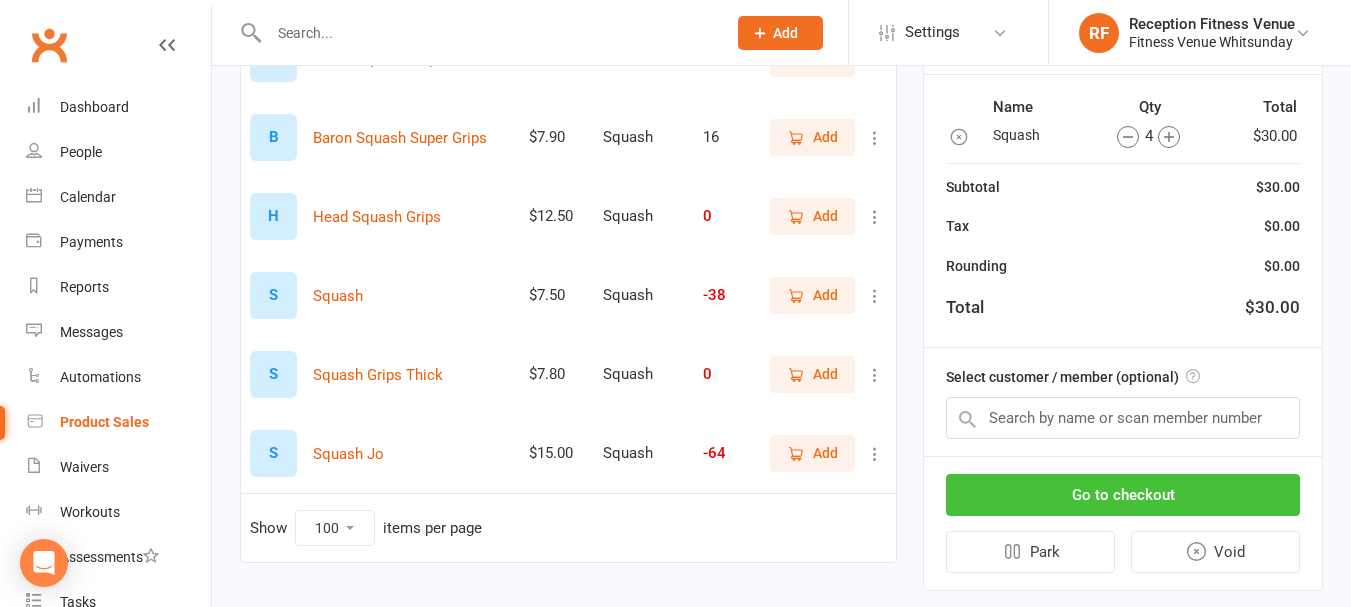 click on "Go to checkout" at bounding box center (1123, 495) 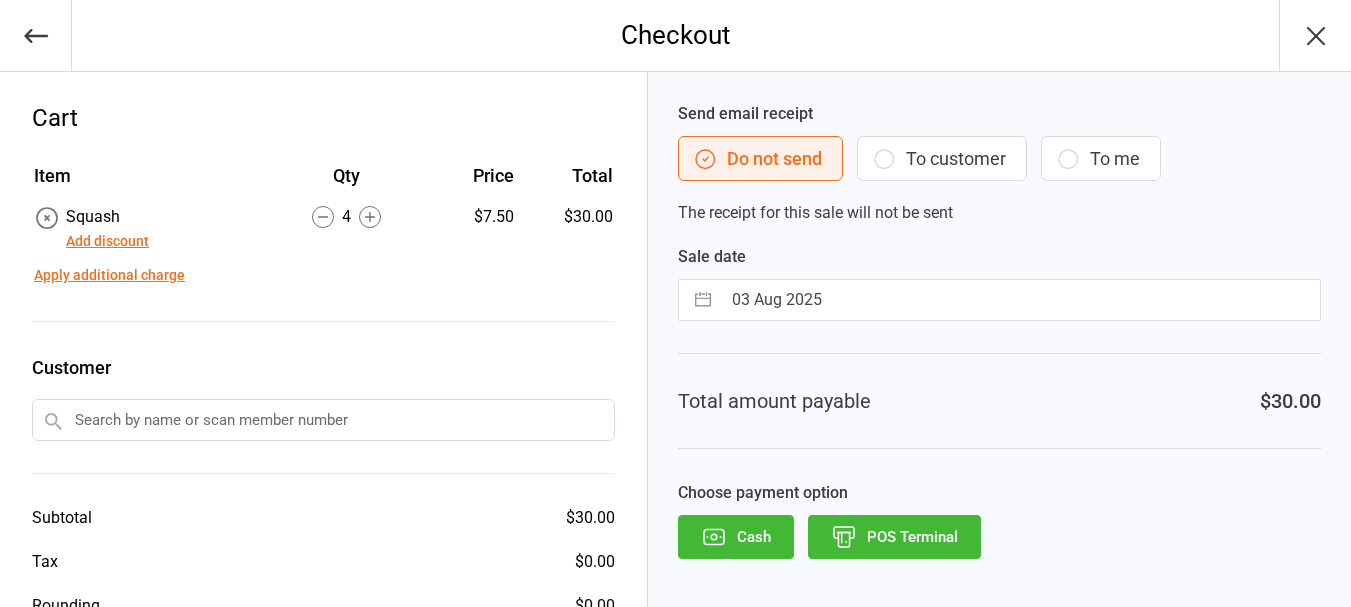 scroll, scrollTop: 0, scrollLeft: 0, axis: both 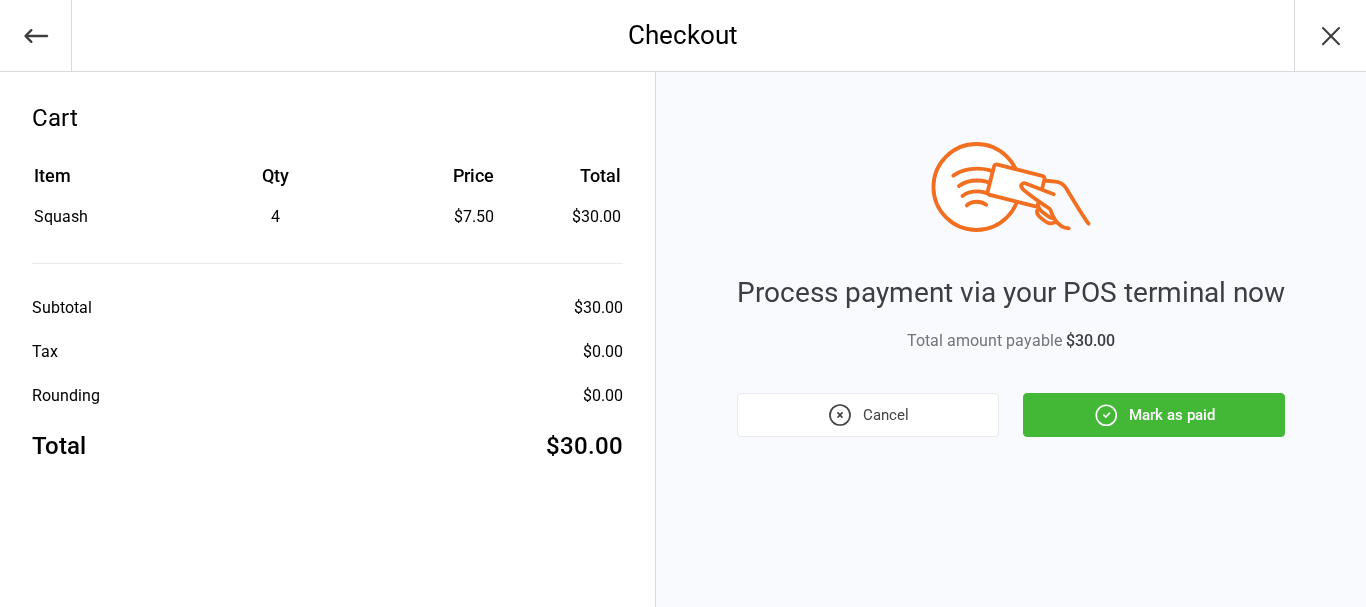 drag, startPoint x: 1054, startPoint y: 421, endPoint x: 1076, endPoint y: 421, distance: 22 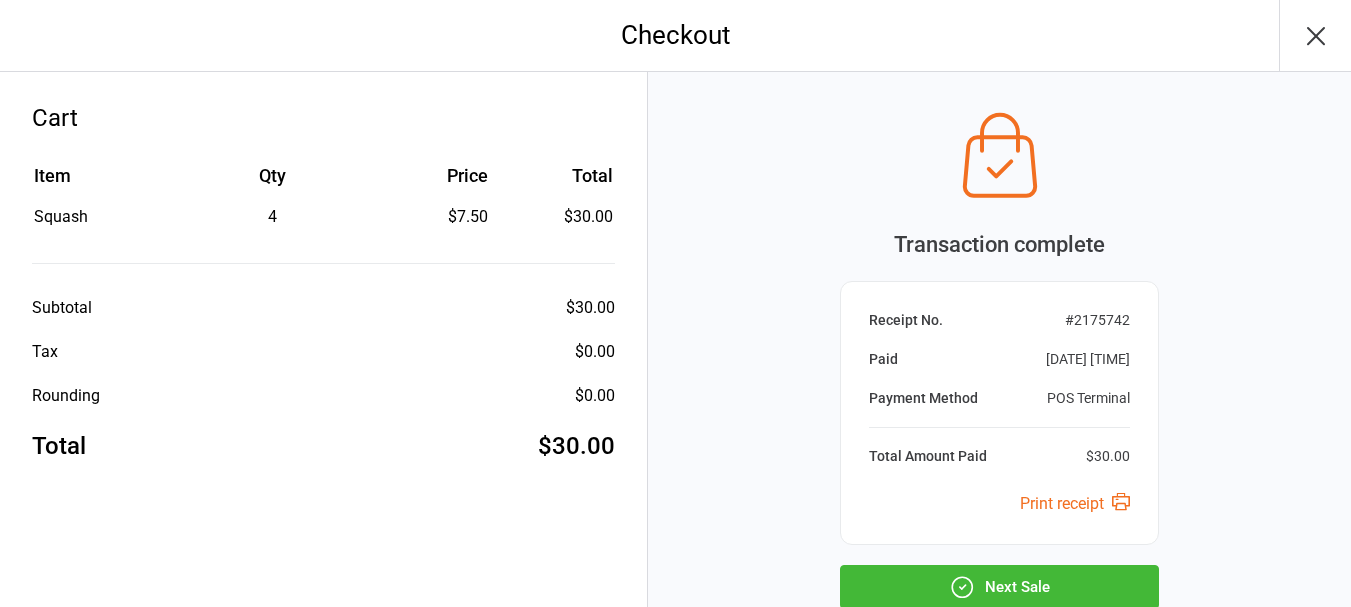 click on "Transaction complete Receipt No. # 2175742 Paid Aug 3, 2025 10:18am Payment Method POS Terminal Total Amount Paid $30.00 Print receipt  Next Sale" at bounding box center [999, 355] 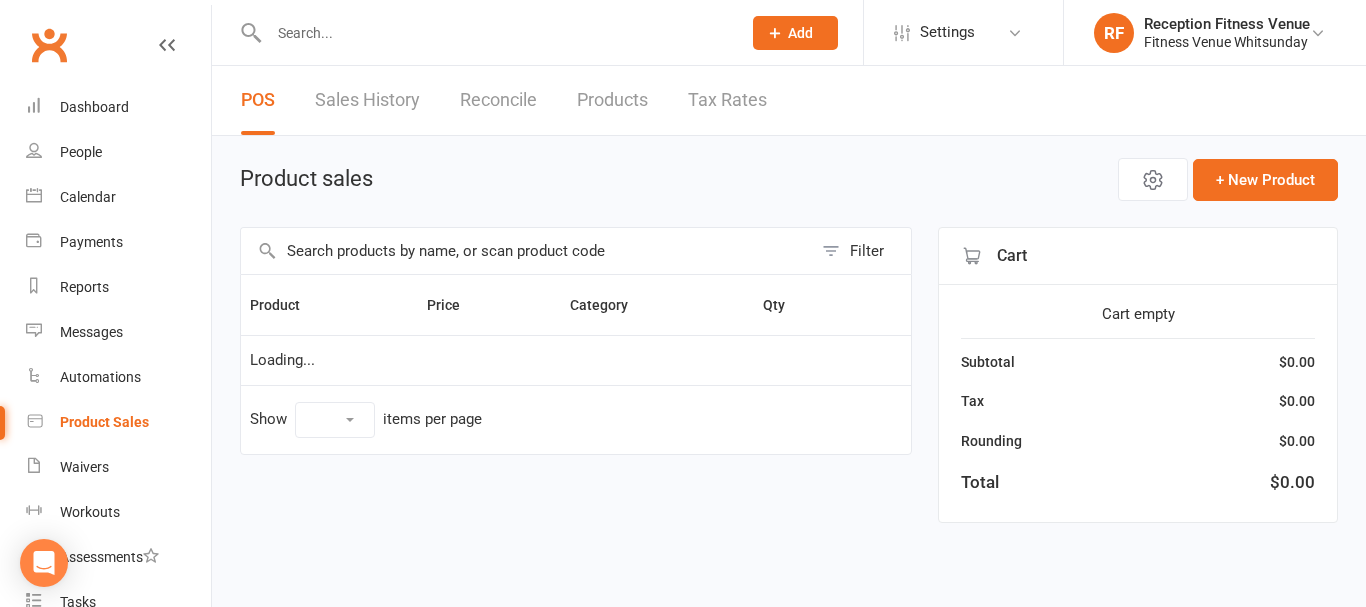 scroll, scrollTop: 0, scrollLeft: 0, axis: both 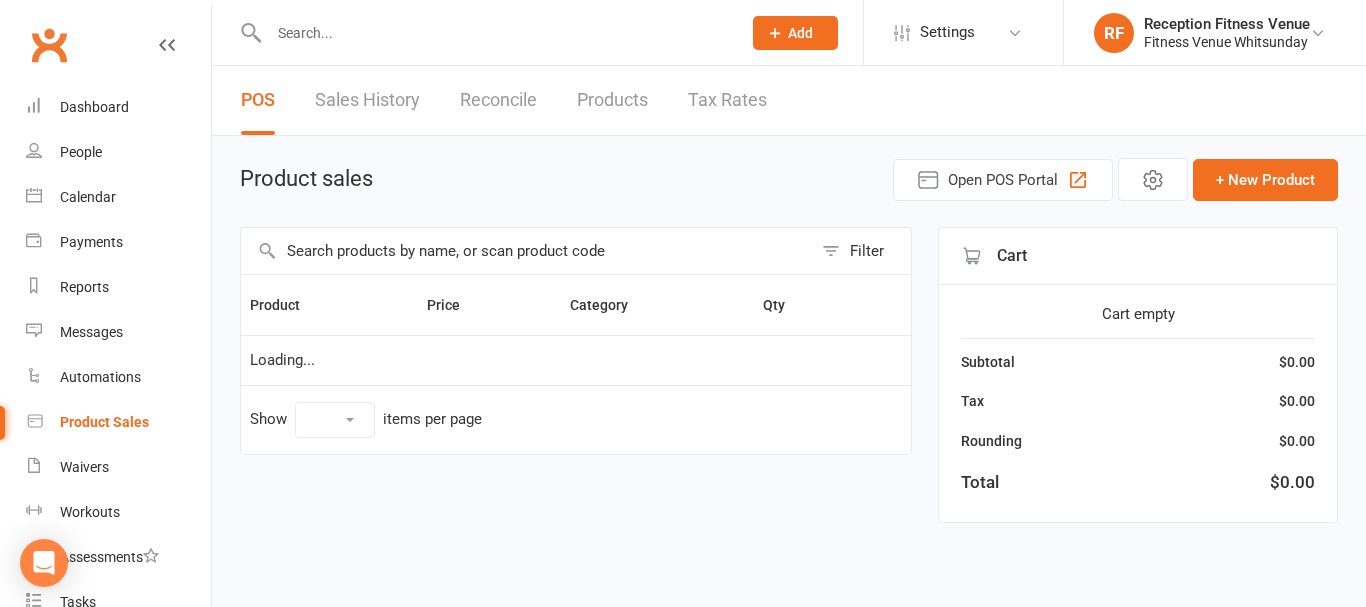 select on "100" 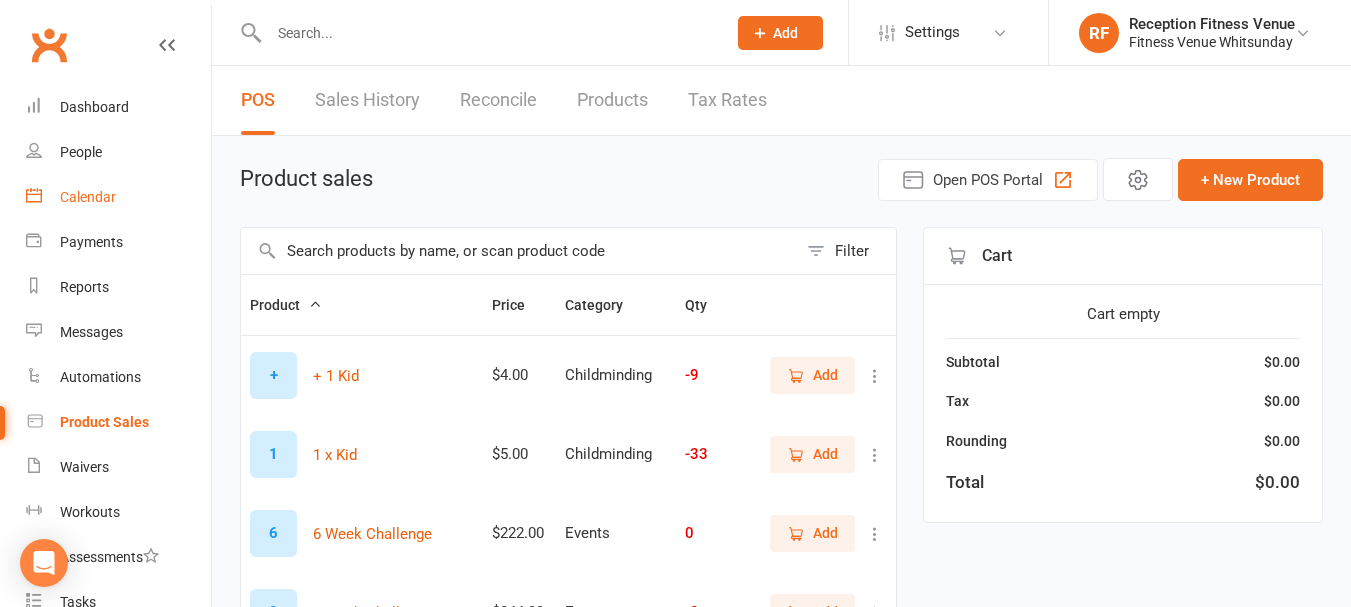click on "Calendar" at bounding box center (88, 197) 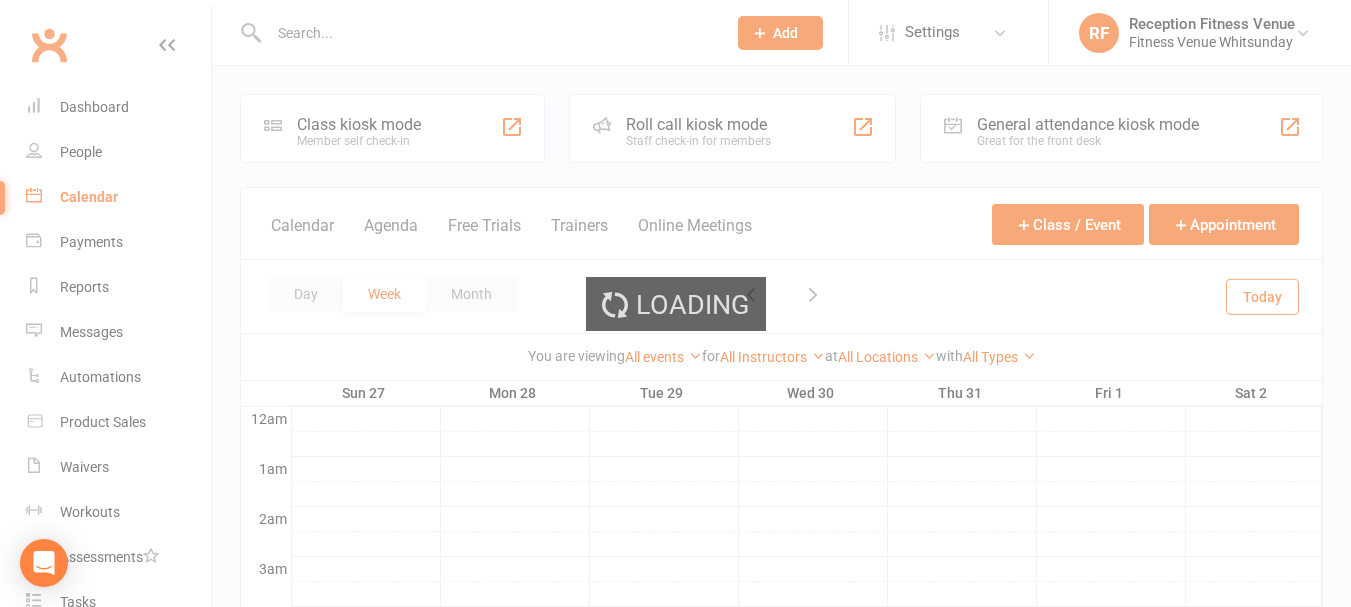 click on "Loading" at bounding box center [675, 303] 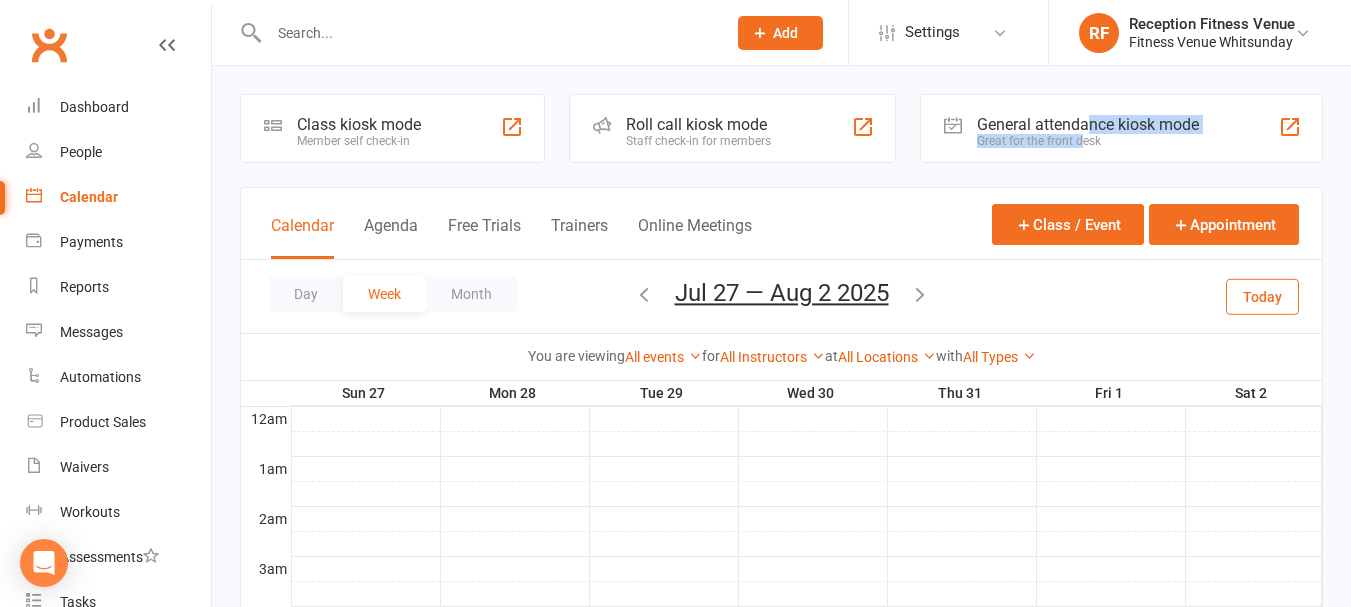click on "General attendance kiosk mode Great for the front desk" at bounding box center [1088, 131] 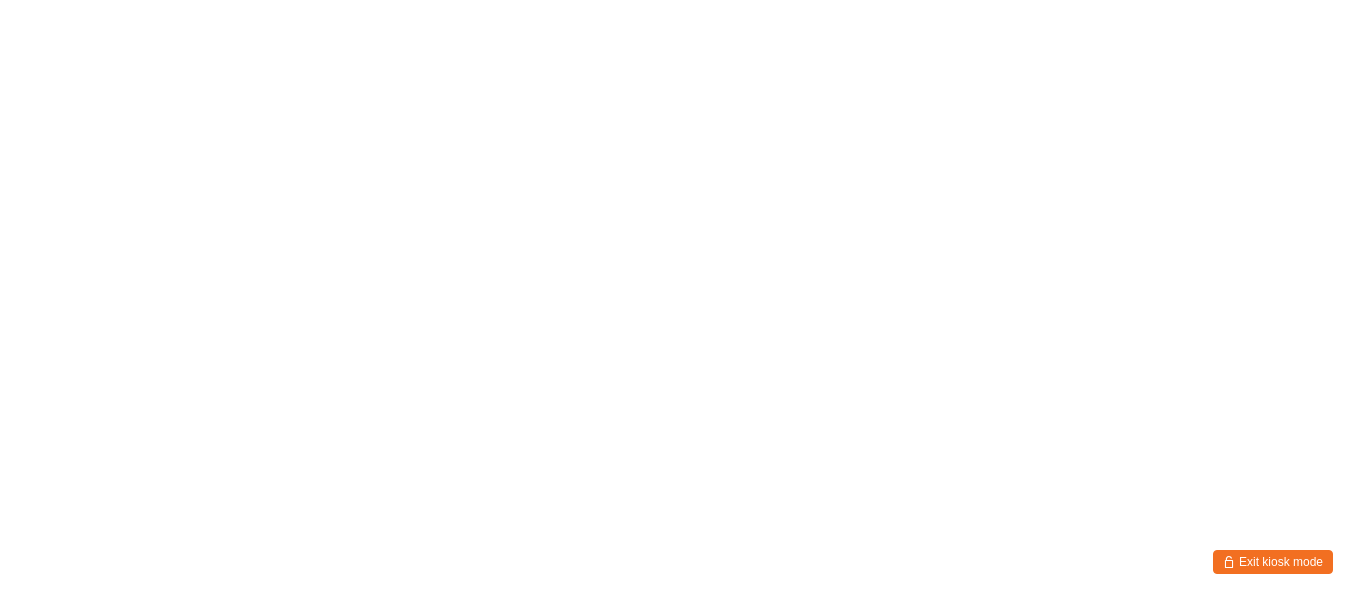 scroll, scrollTop: 0, scrollLeft: 0, axis: both 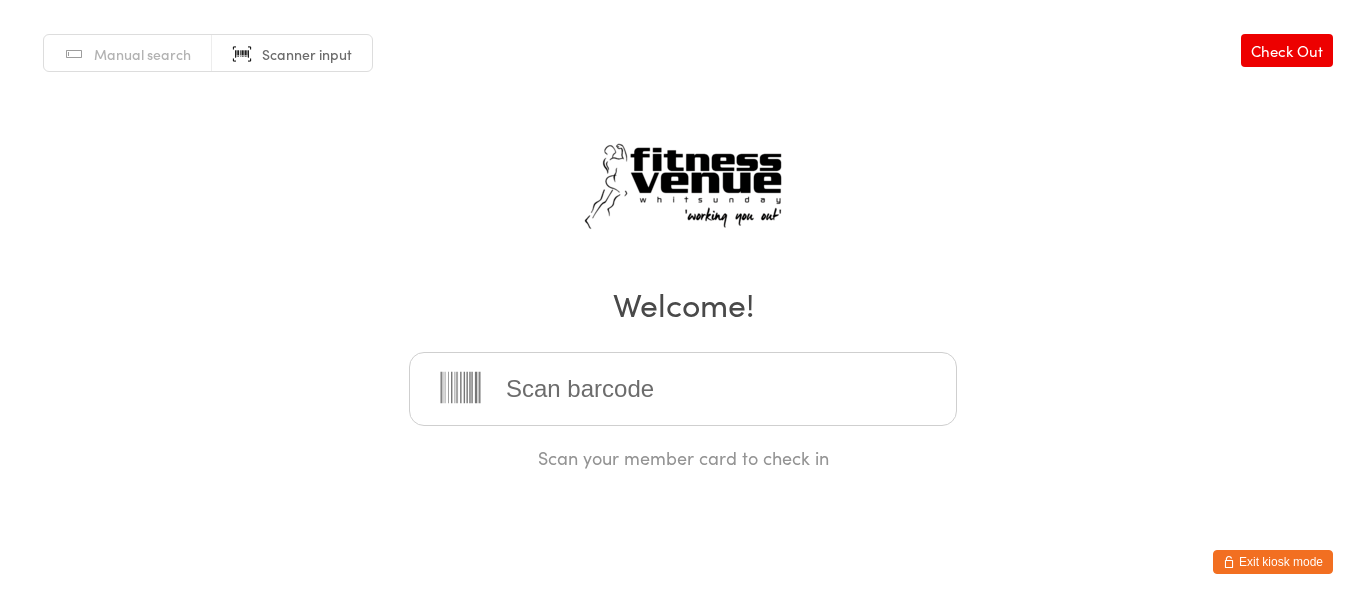 click at bounding box center (683, 389) 